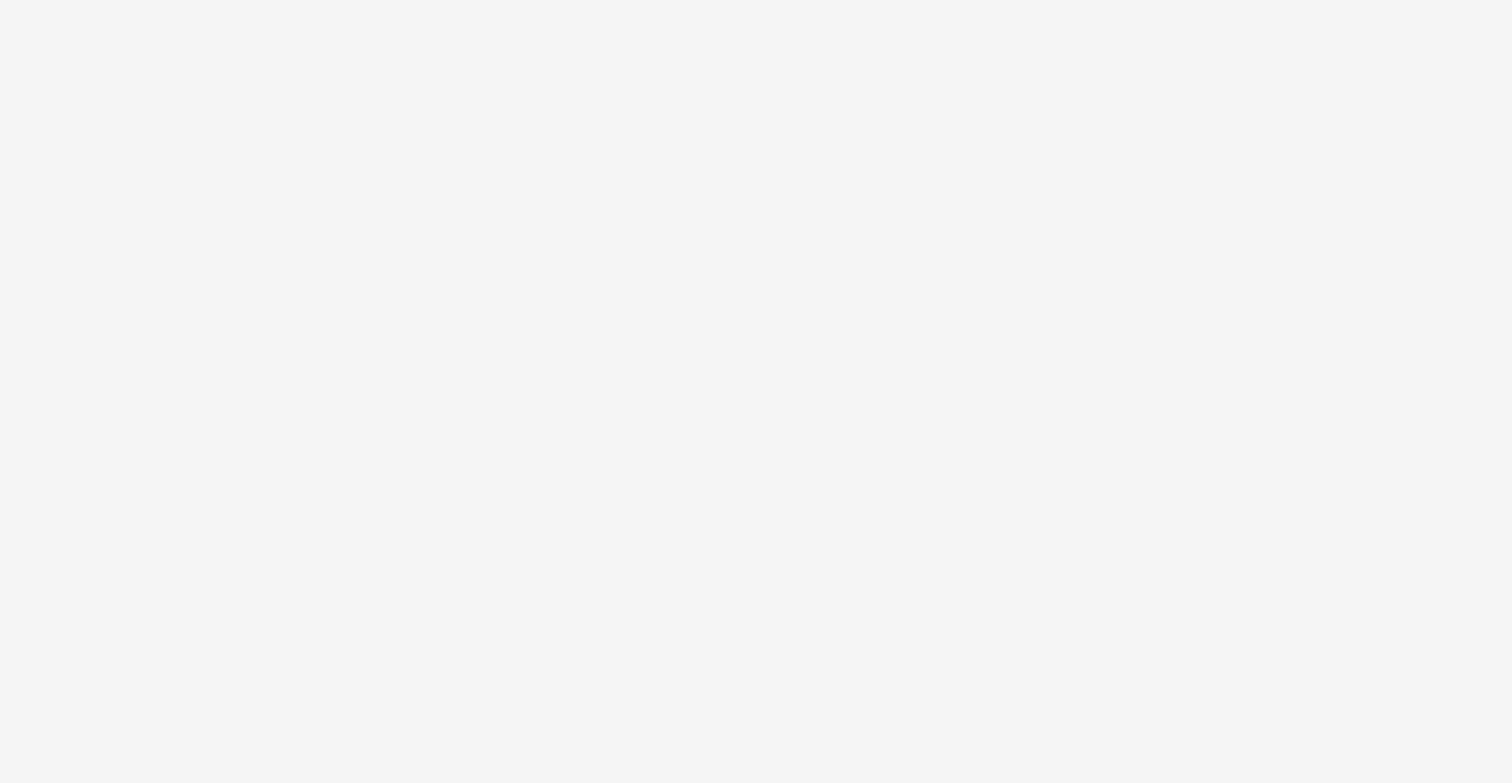 scroll, scrollTop: 0, scrollLeft: 0, axis: both 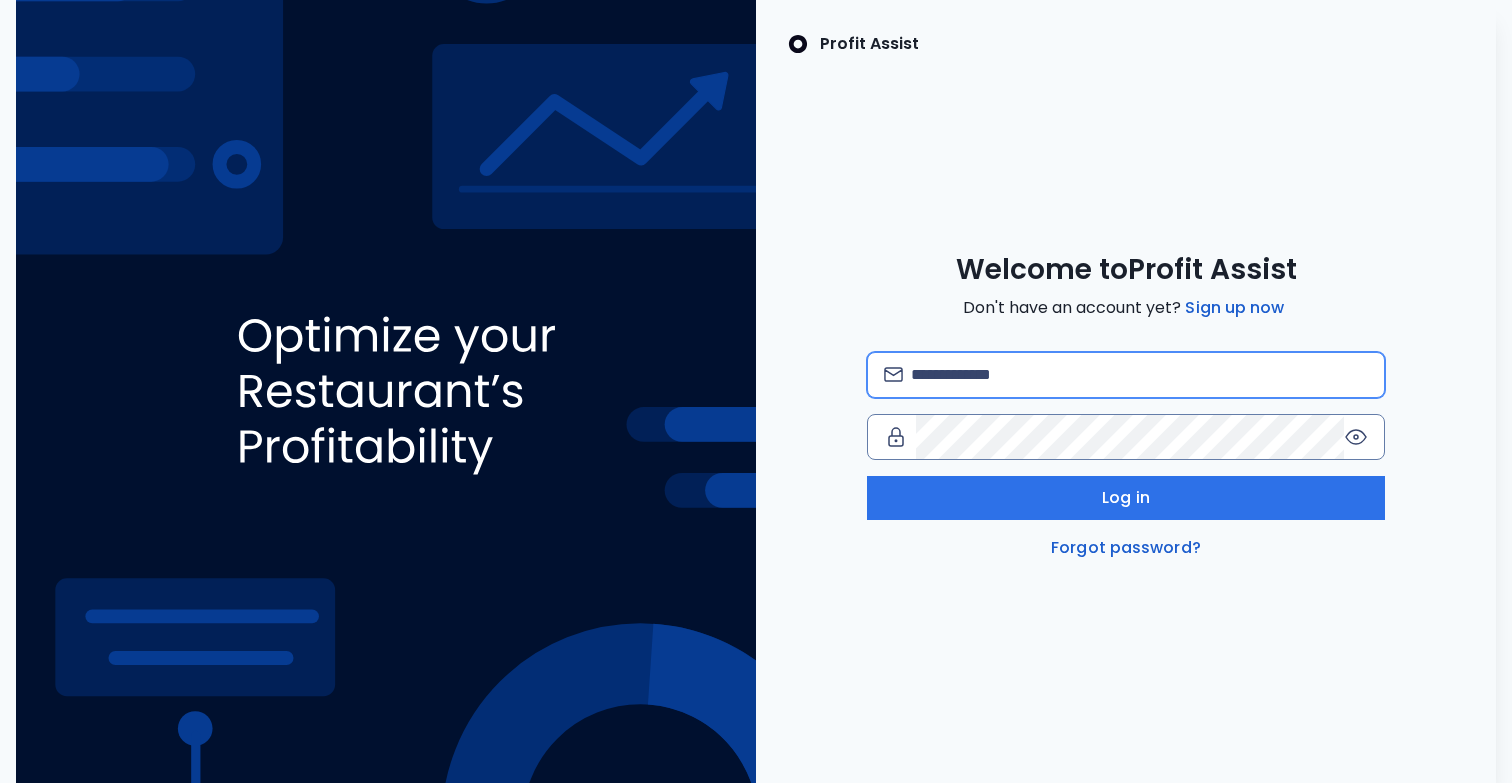 click at bounding box center [1139, 375] 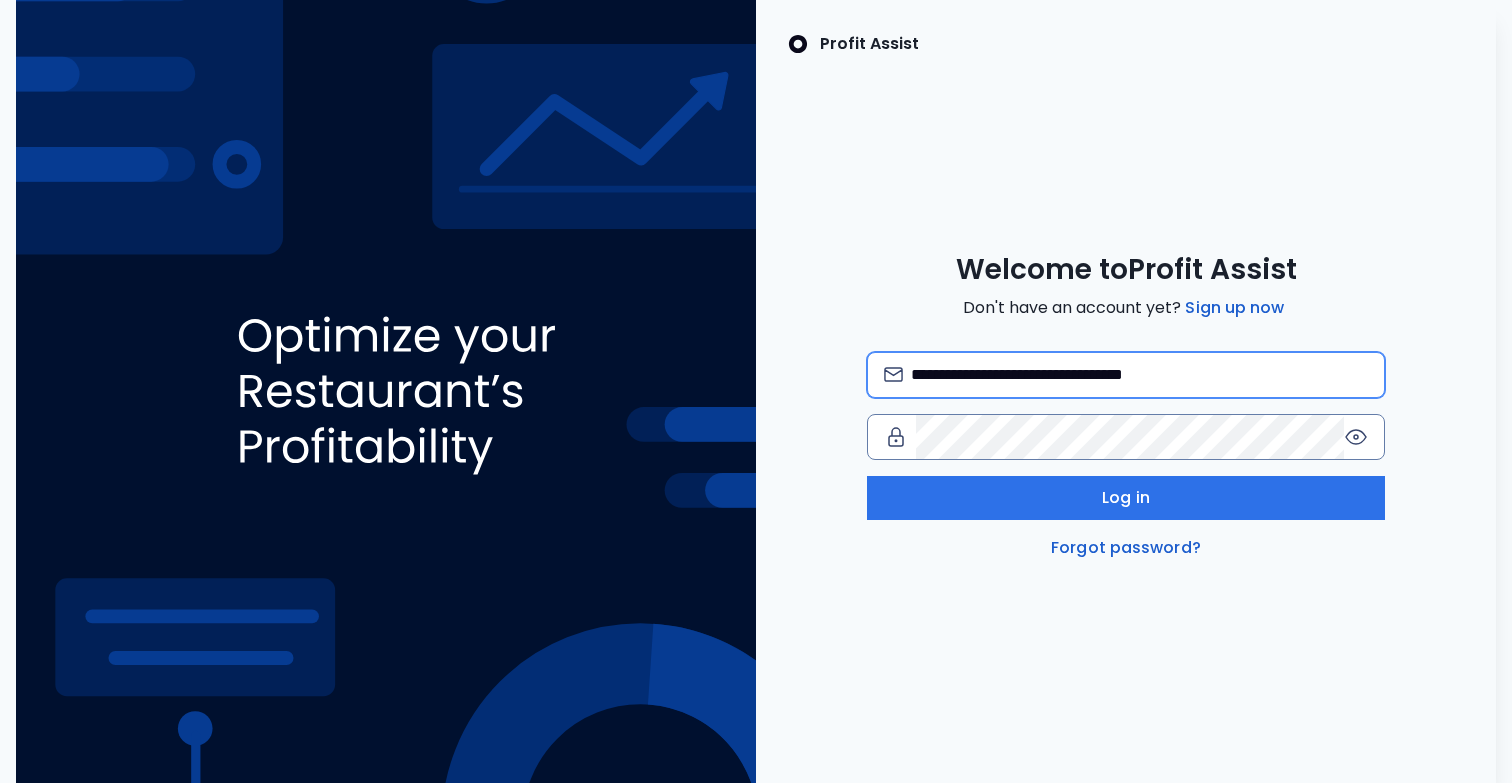 click on "**********" at bounding box center [1139, 375] 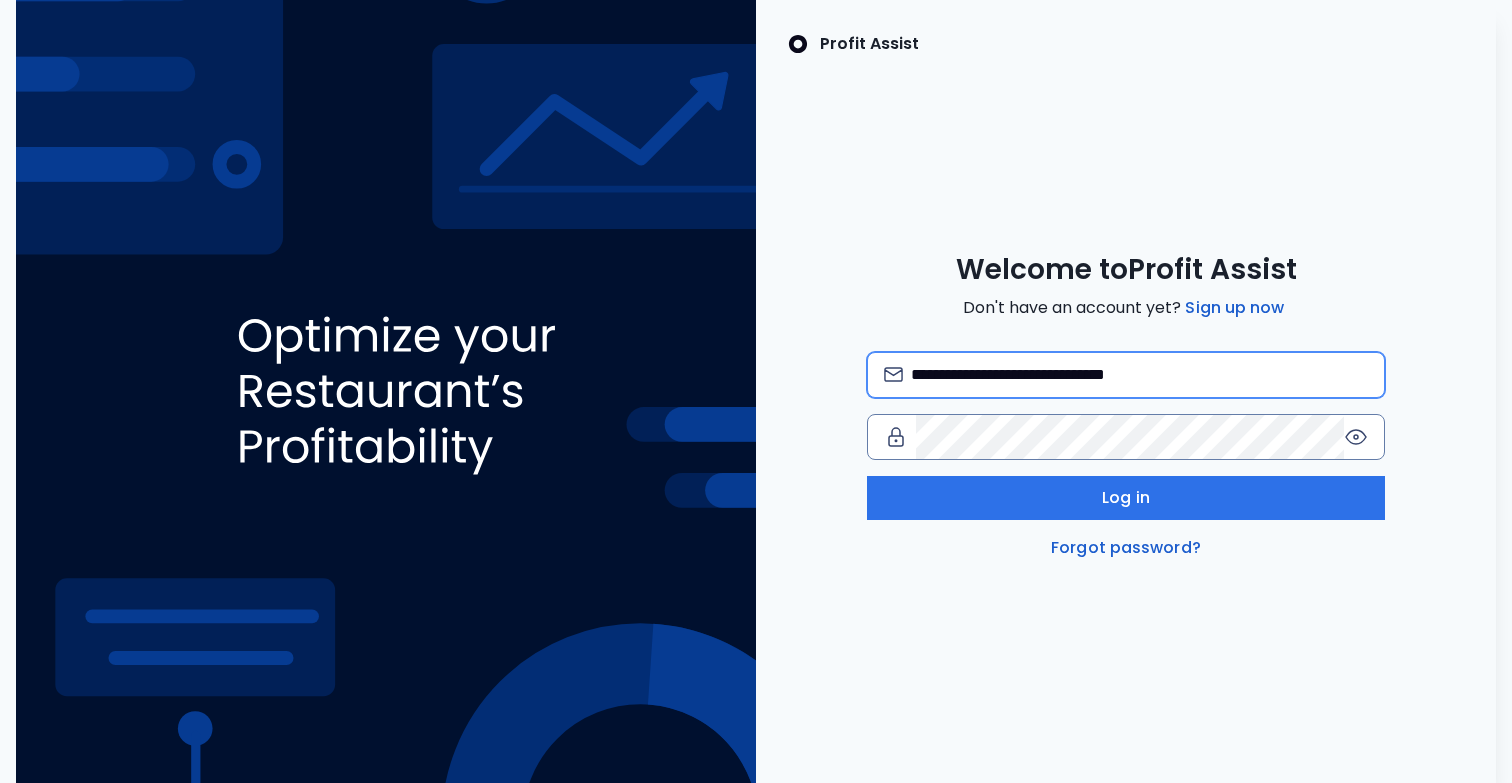 type on "**********" 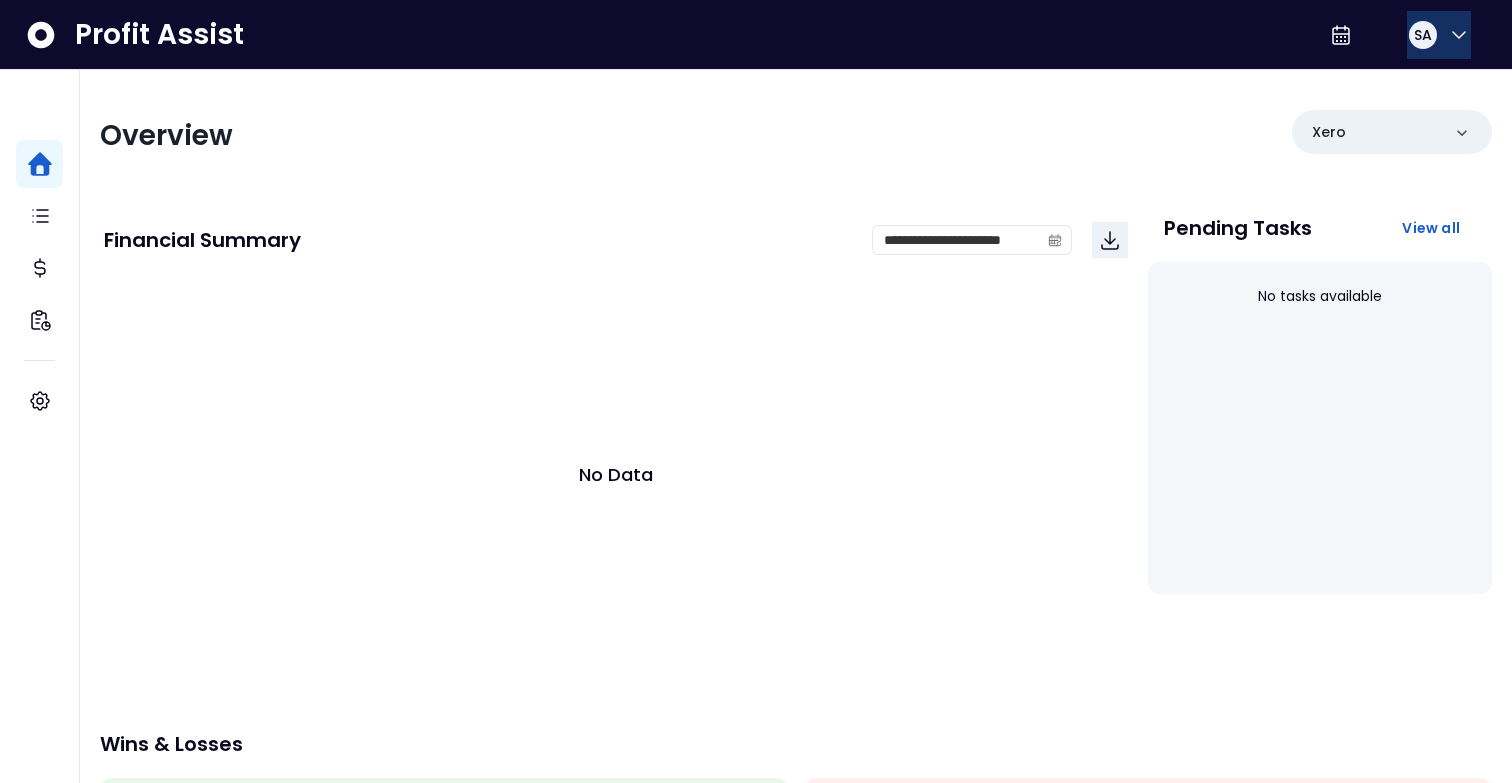 click on "SA" at bounding box center [1423, 35] 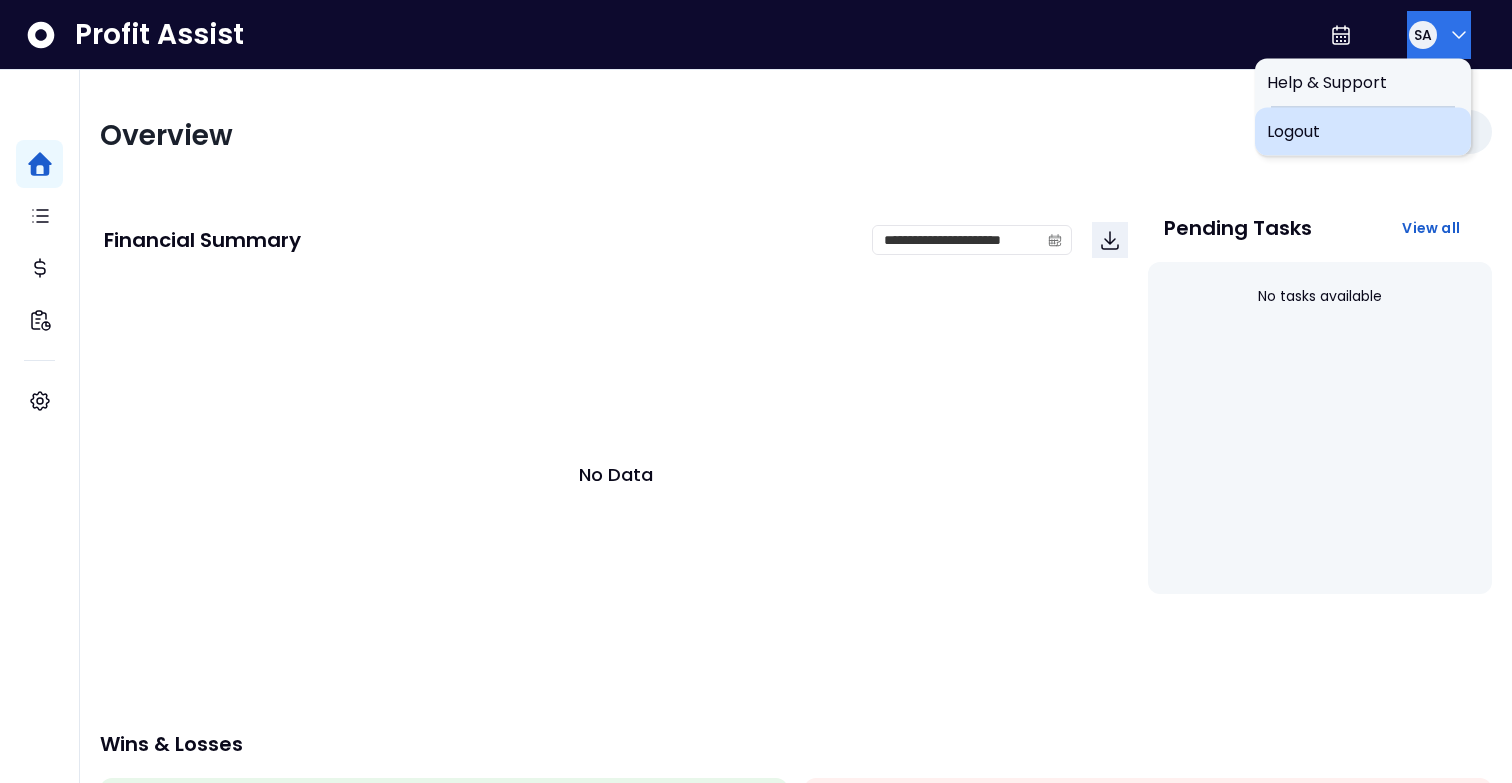 click on "Logout" at bounding box center (1363, 132) 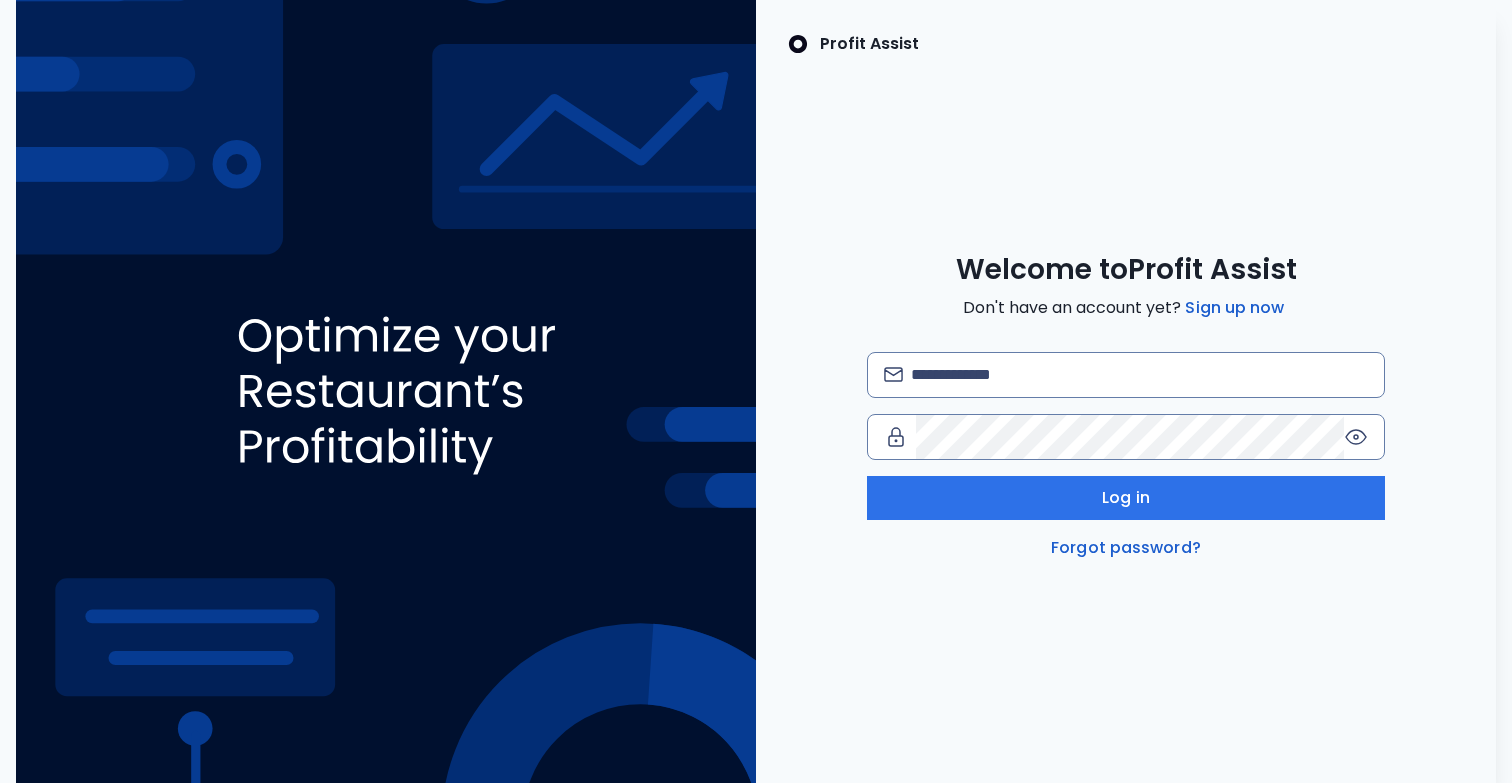 scroll, scrollTop: 0, scrollLeft: 0, axis: both 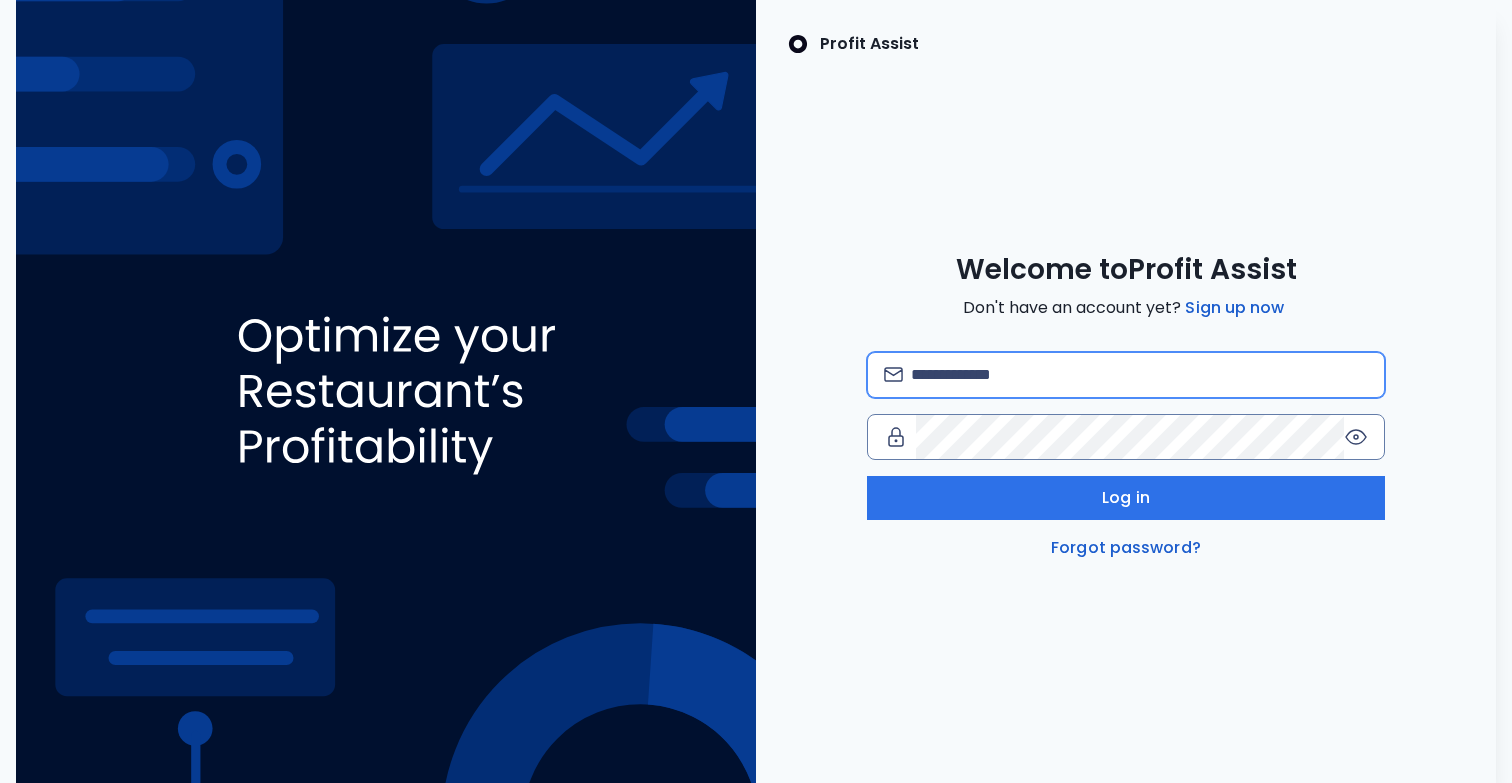 click at bounding box center (1139, 375) 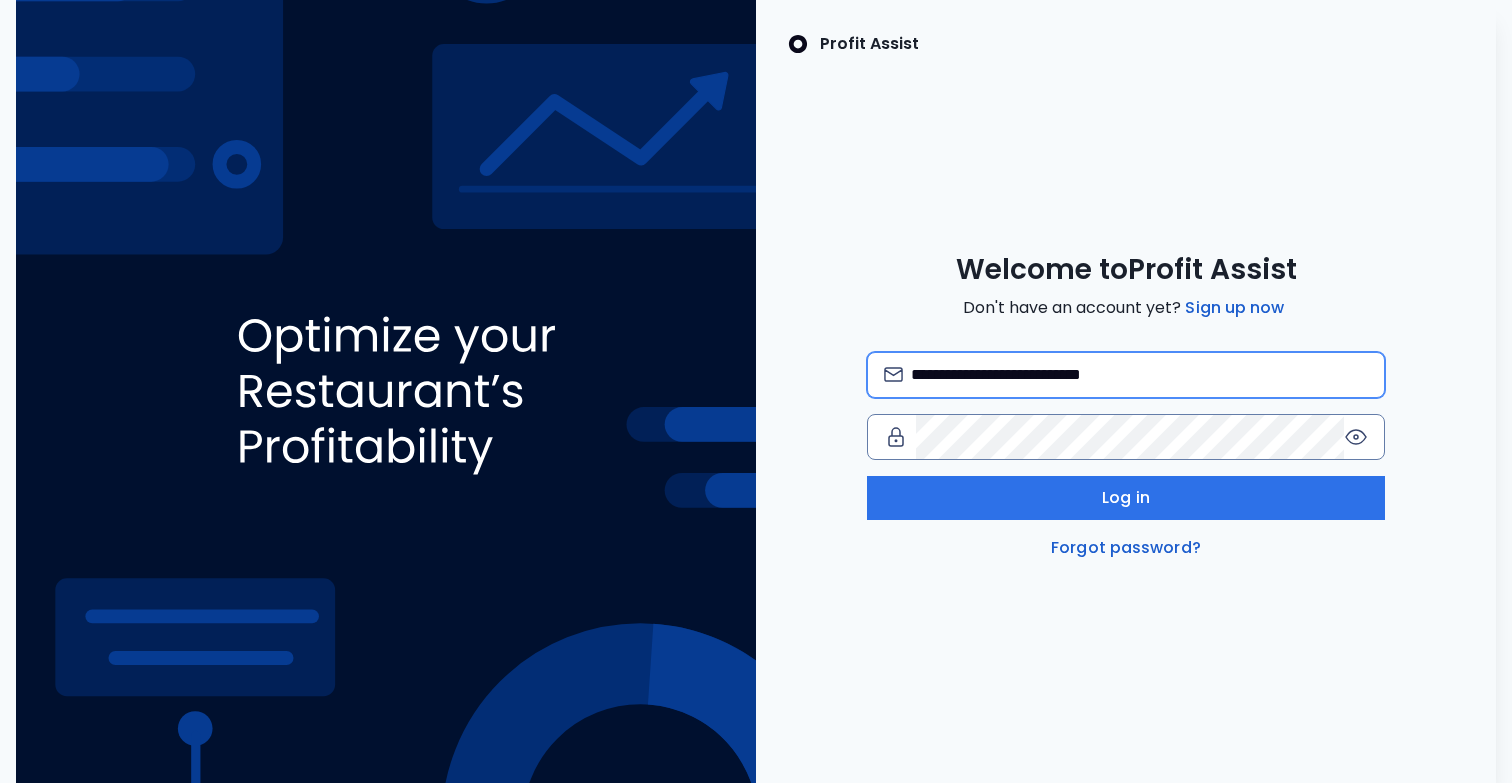 type on "**********" 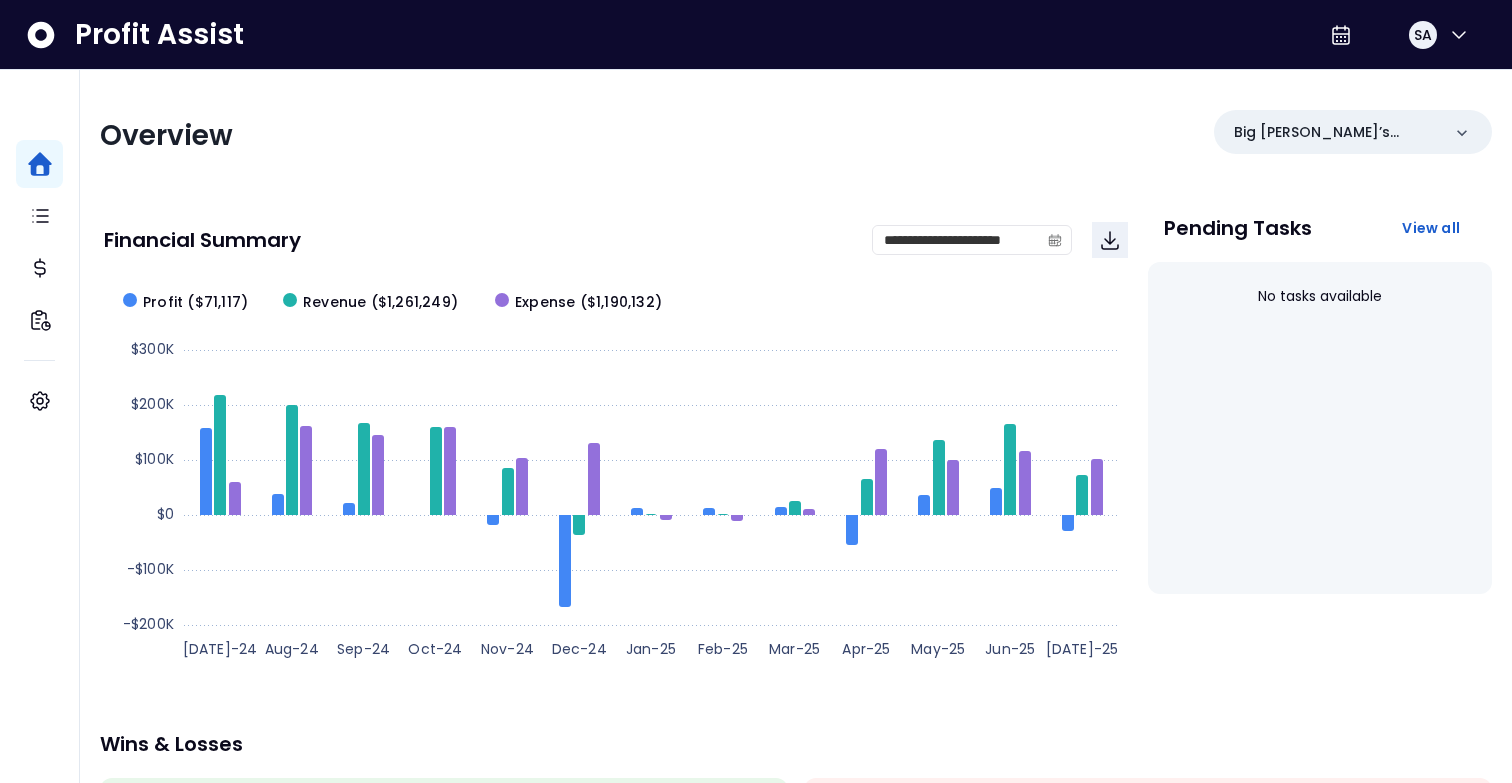 click on "SA" at bounding box center (1405, 35) 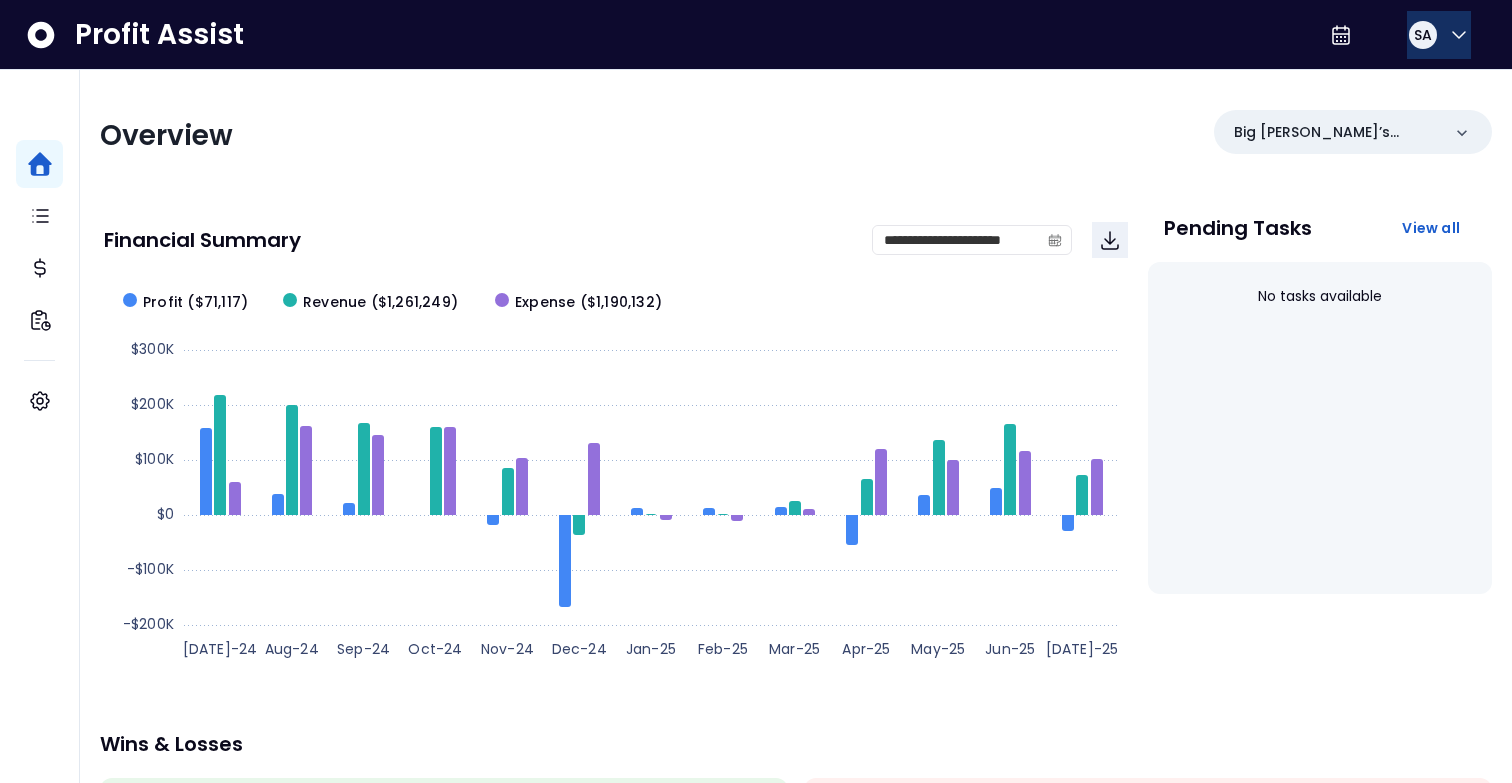 click on "SA" at bounding box center [1423, 35] 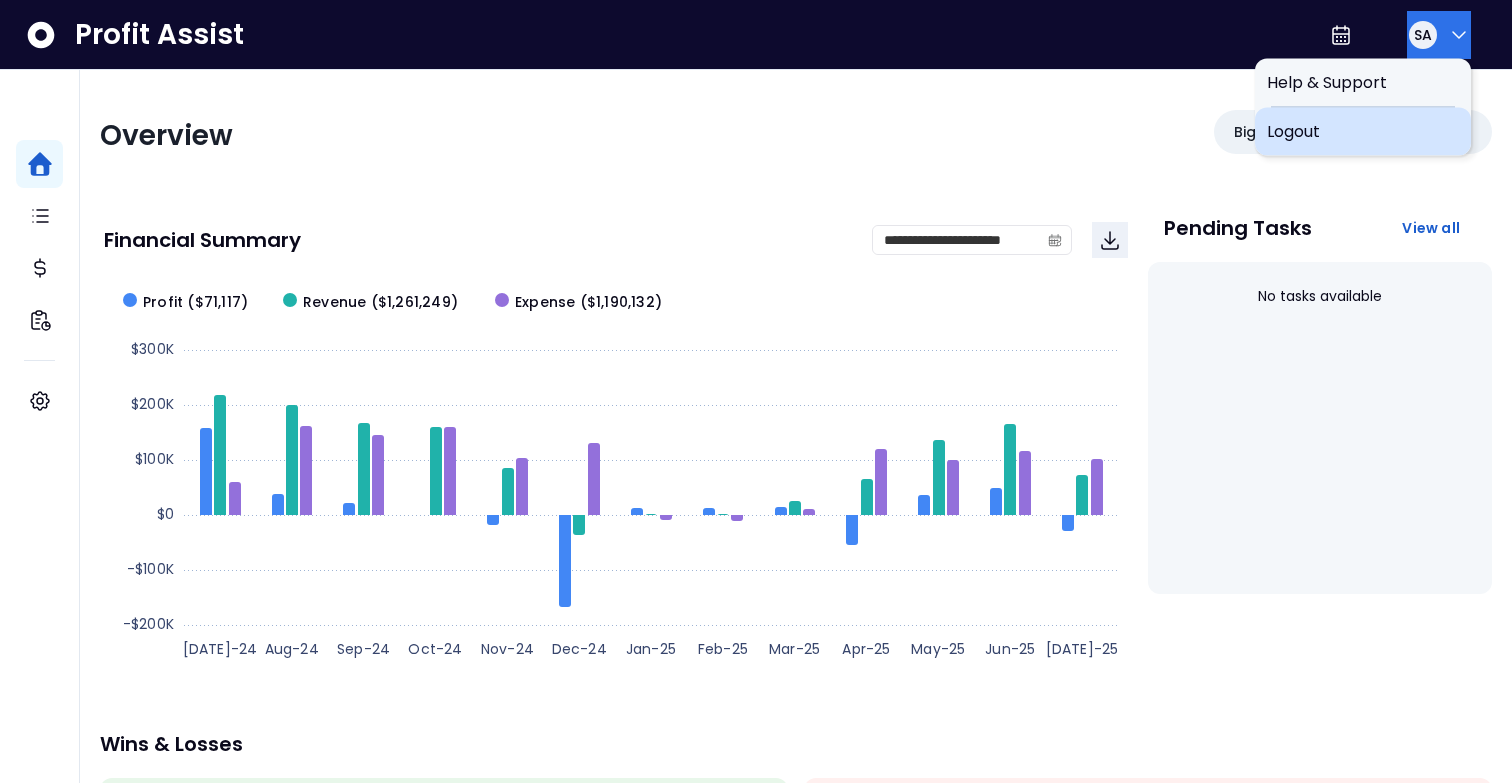 click on "Logout" at bounding box center (1363, 132) 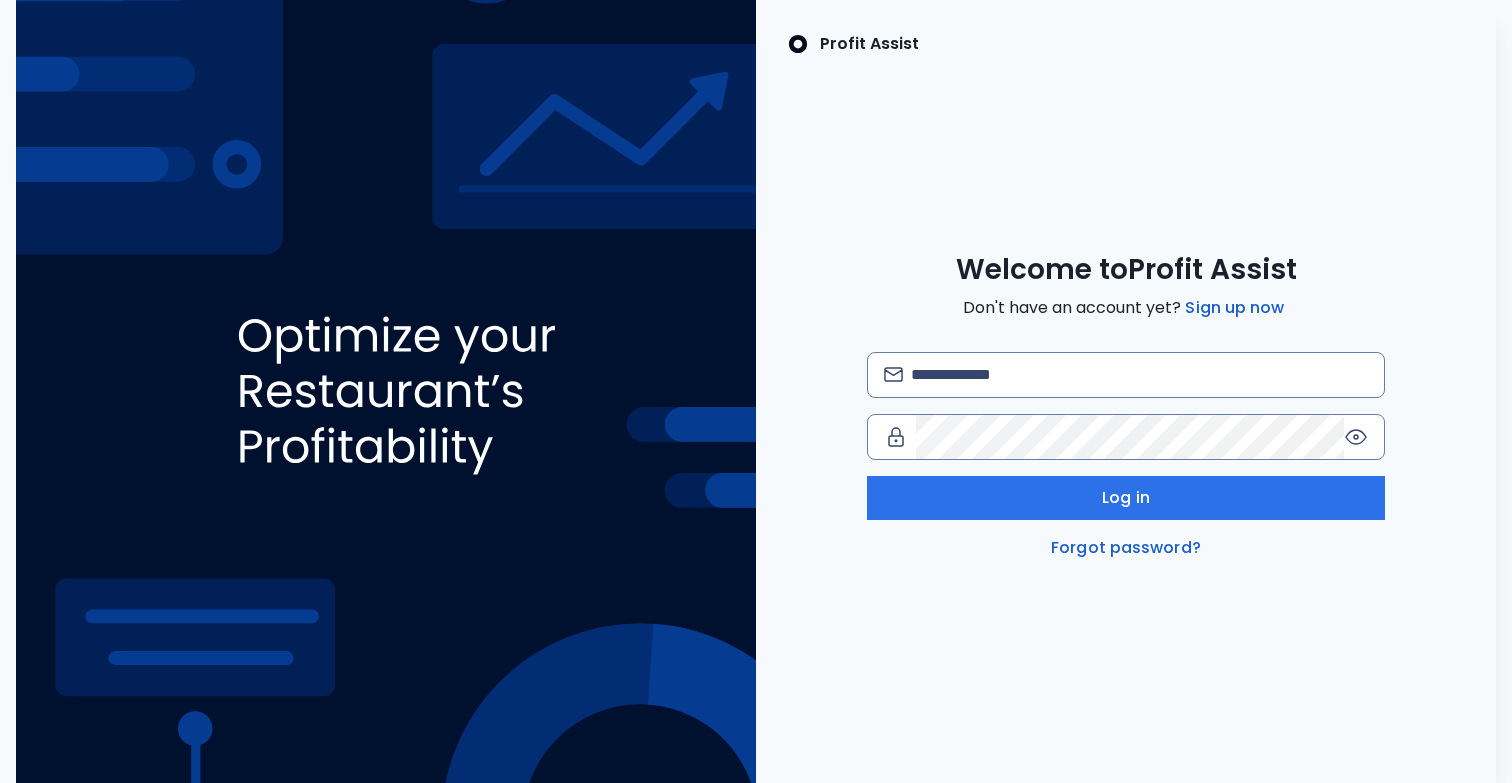 scroll, scrollTop: 0, scrollLeft: 0, axis: both 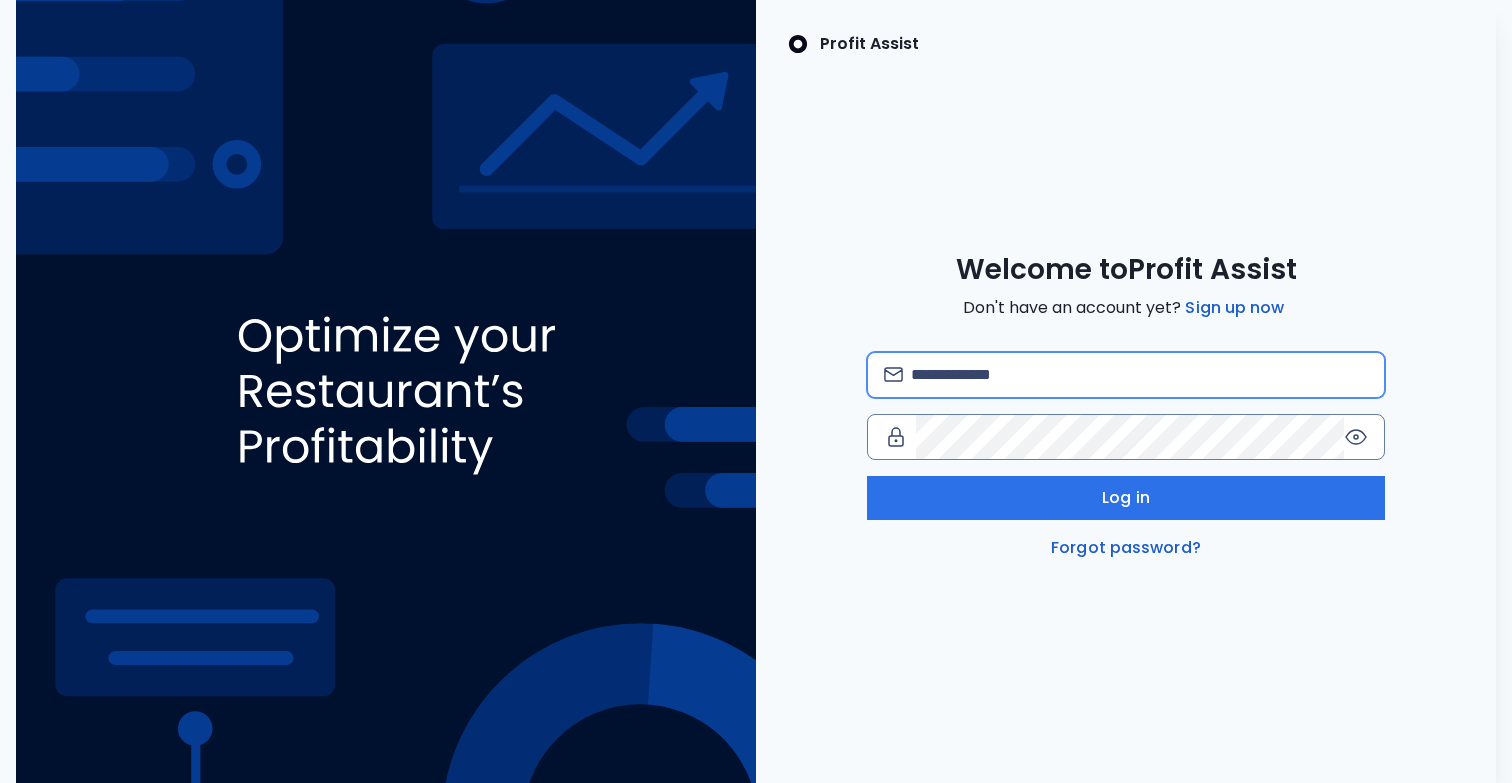 click at bounding box center (1139, 375) 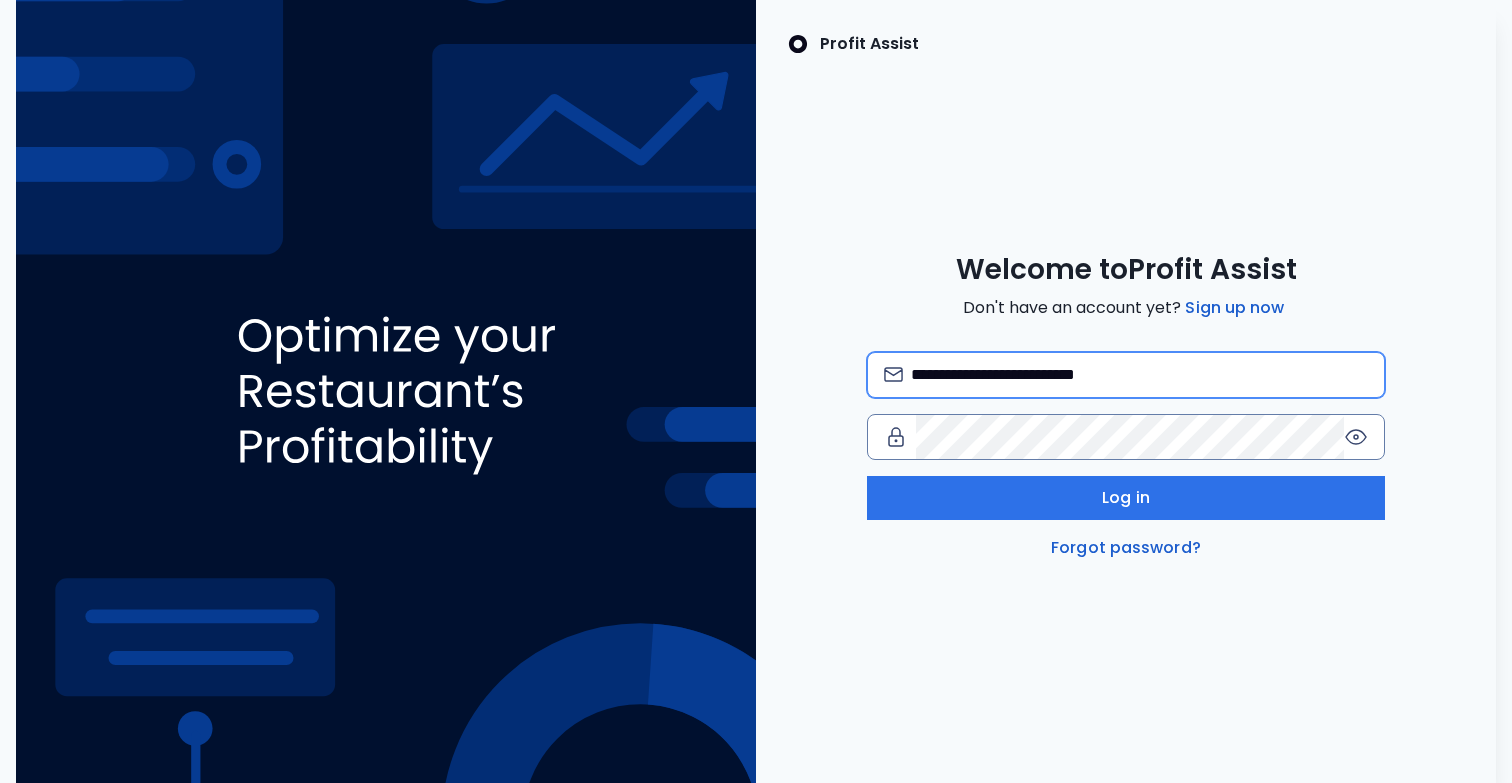click on "**********" at bounding box center [1139, 375] 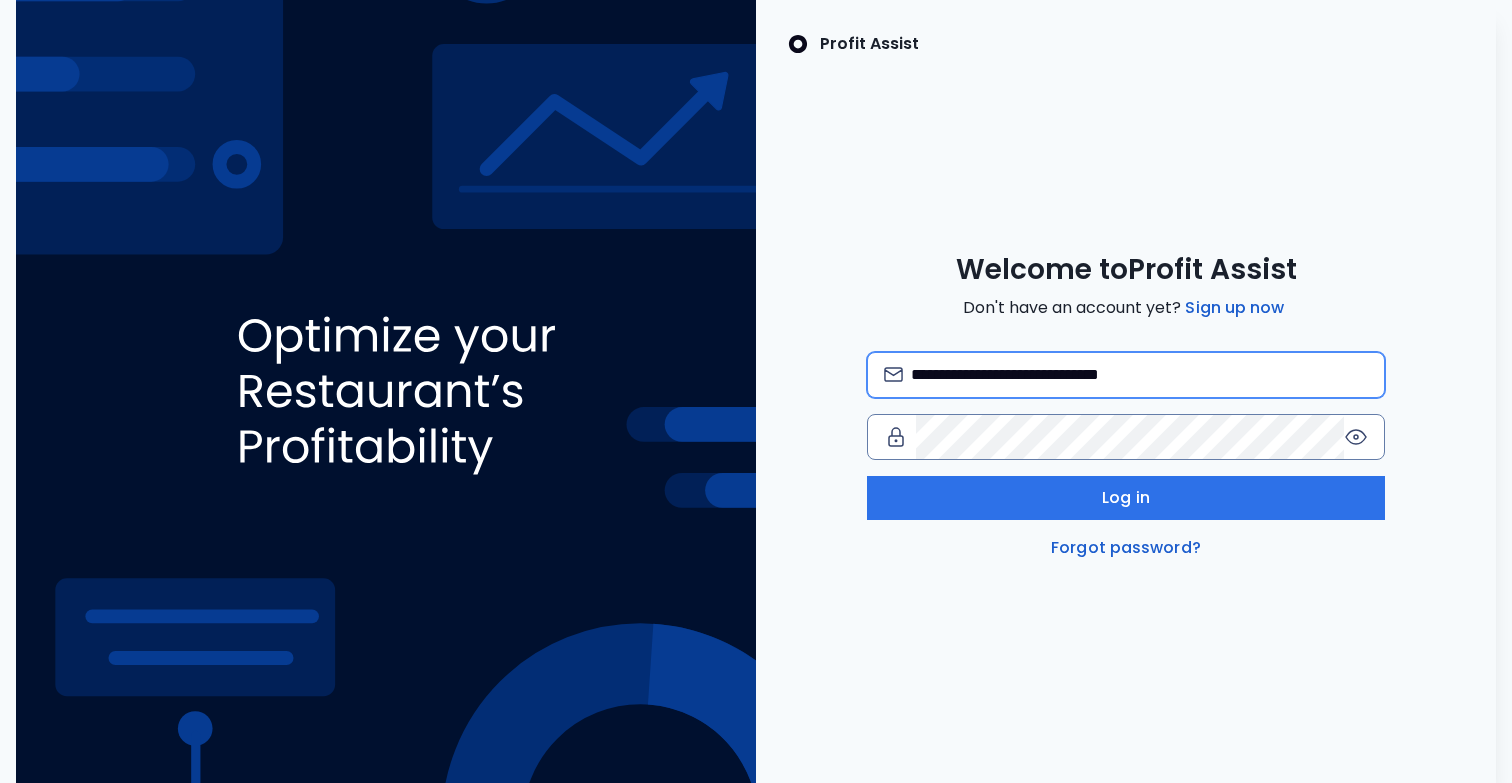 type on "**********" 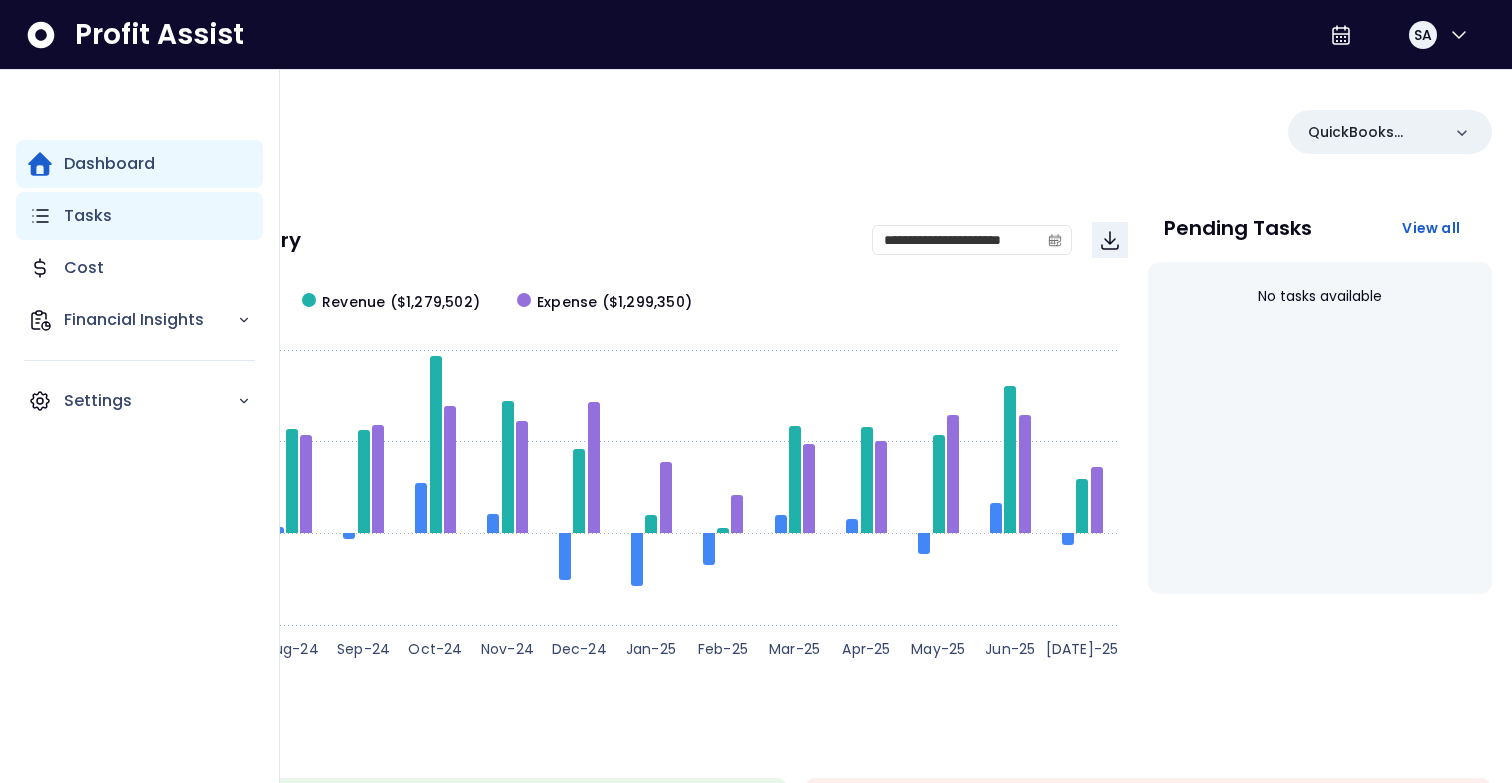 click 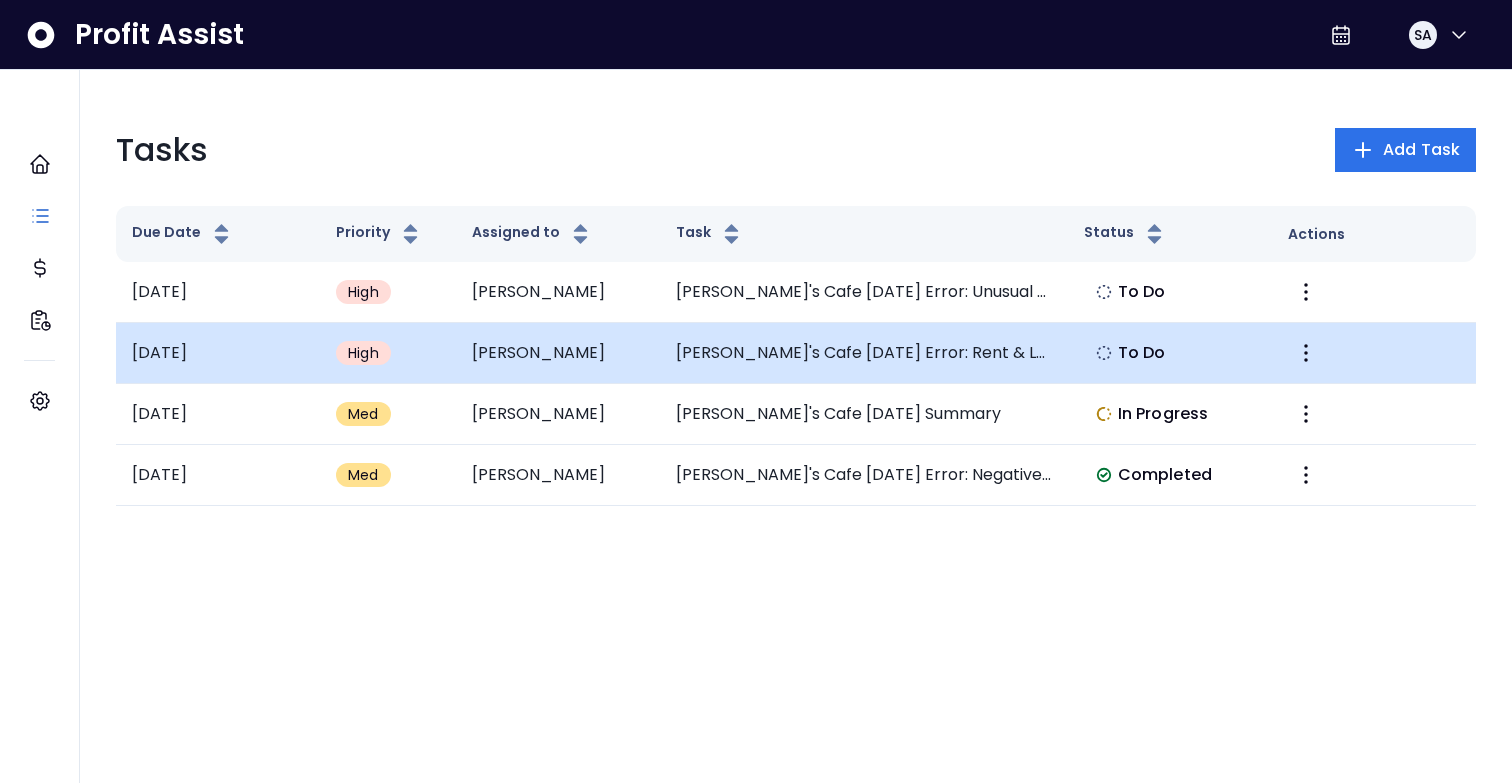 click on "Elvira's Cafe June 2025 Error: Rent & Lease Expense Increase" at bounding box center [864, 353] 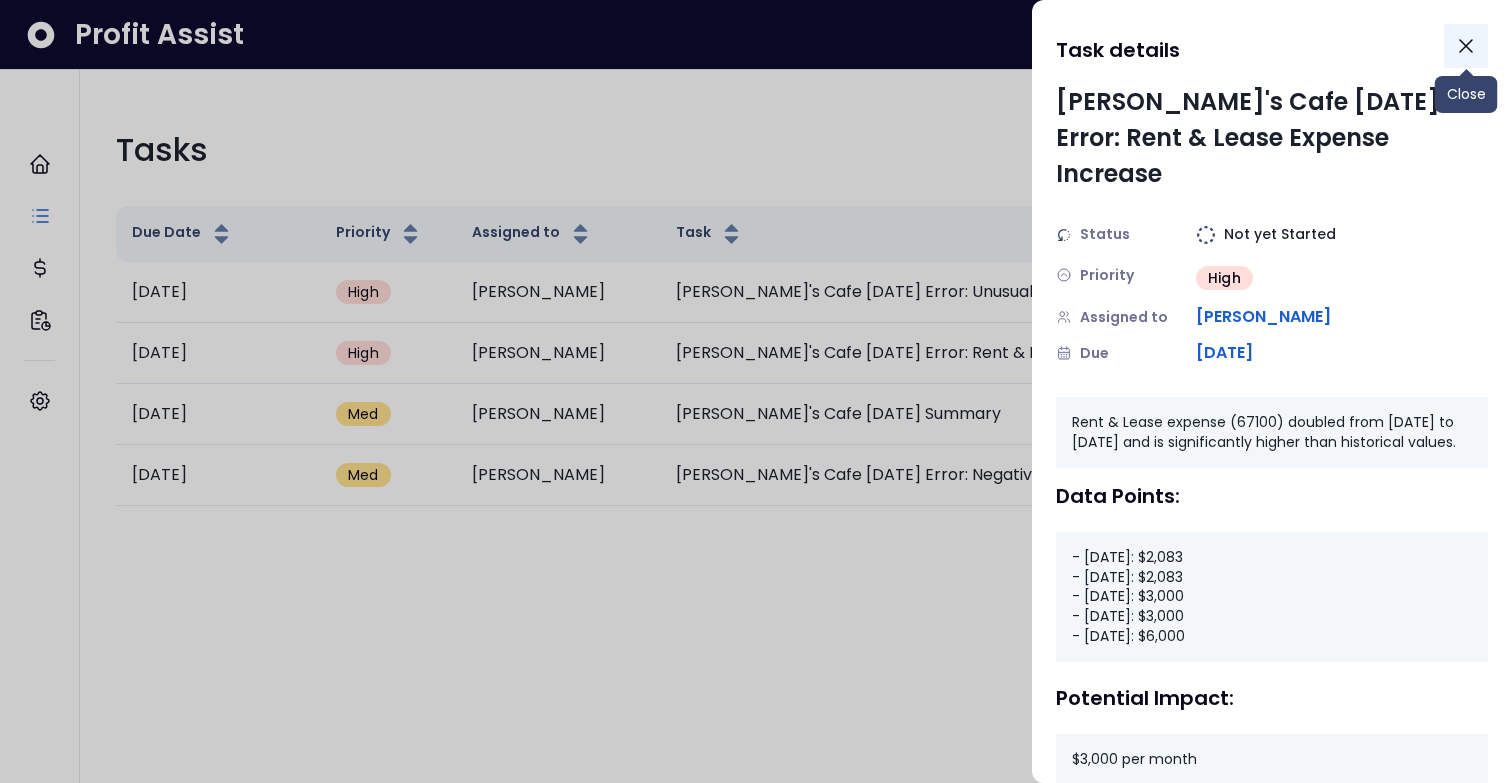 click 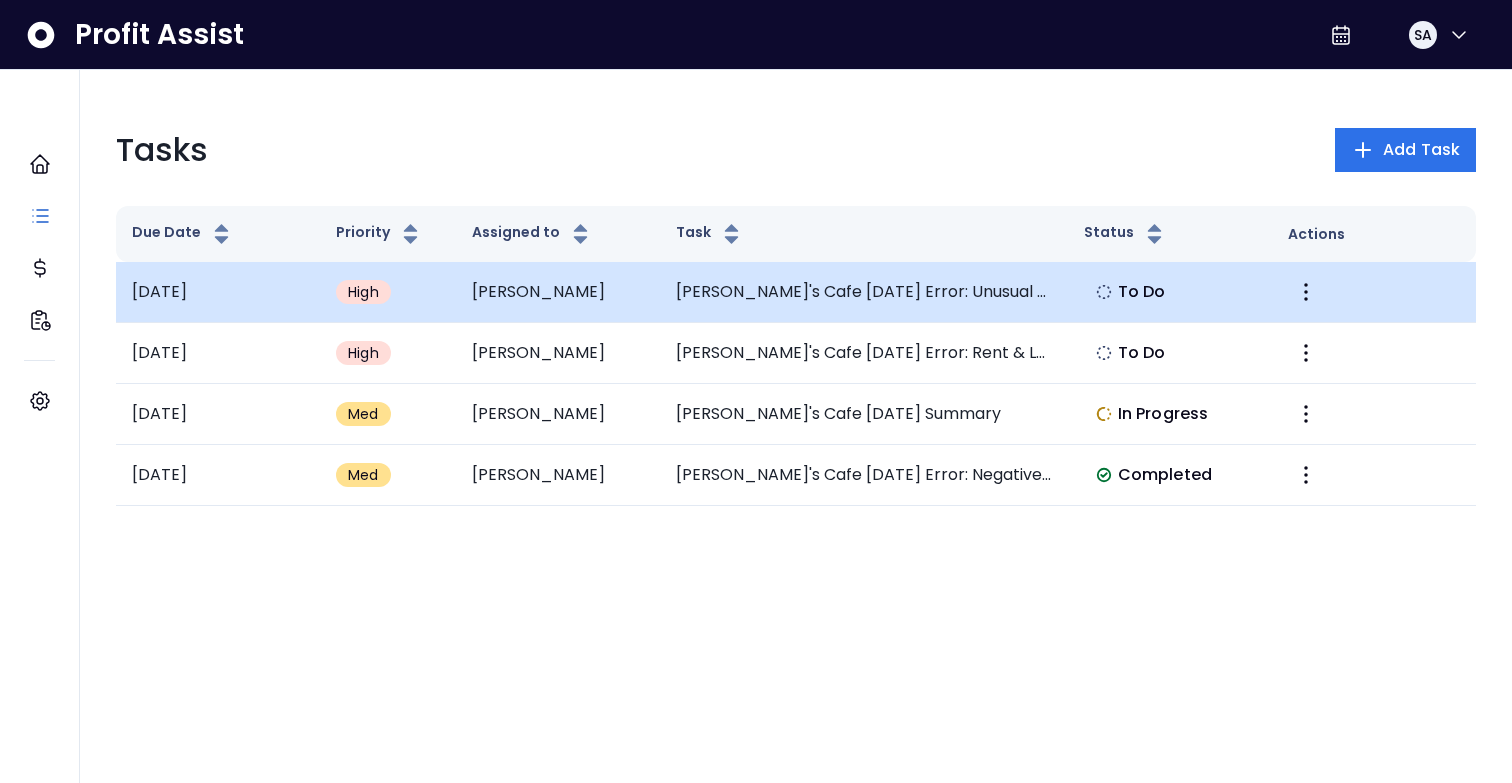 click on "Elvira's Cafe June 2025 Error: Unusual Telephone & Internet Spike" at bounding box center [864, 292] 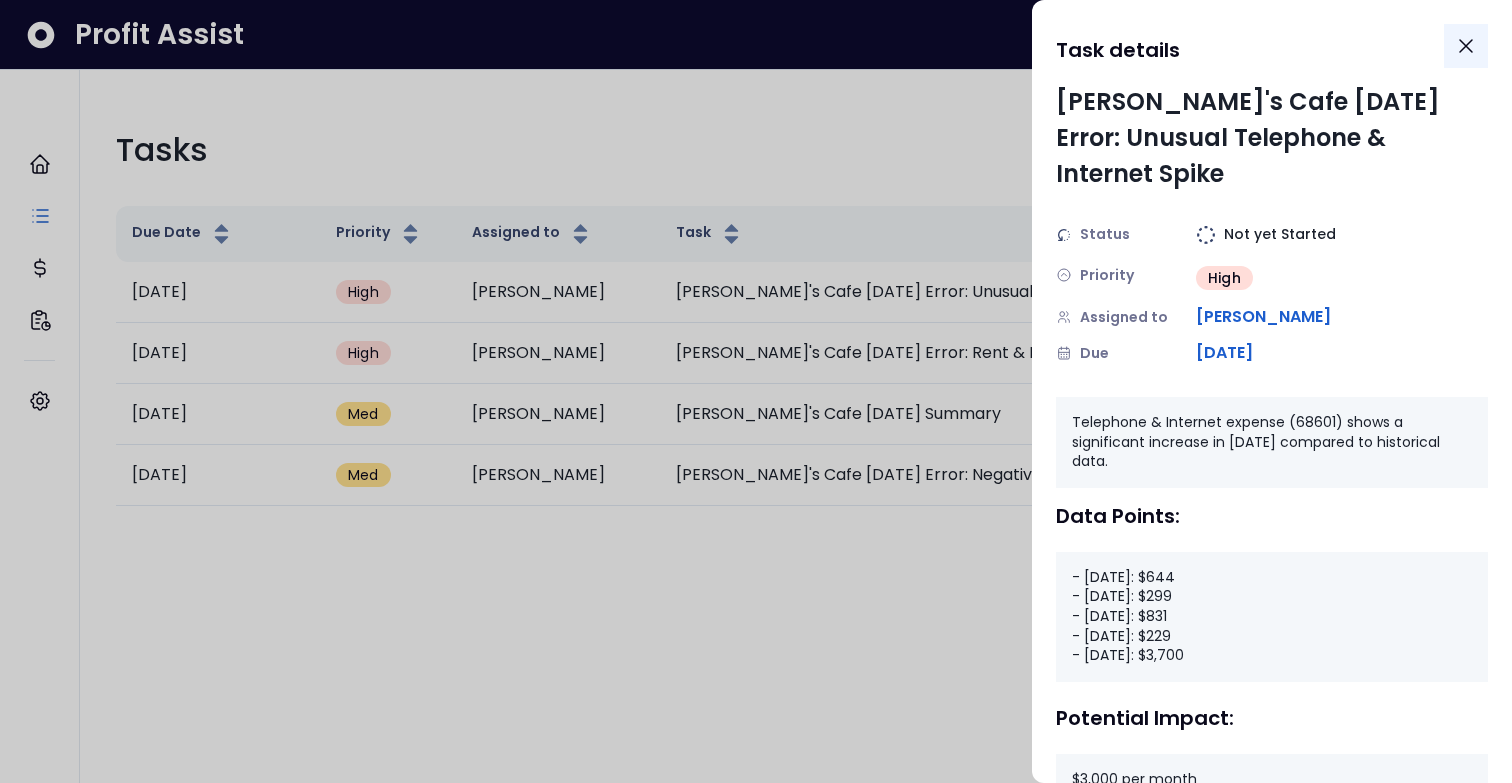 click at bounding box center (1466, 46) 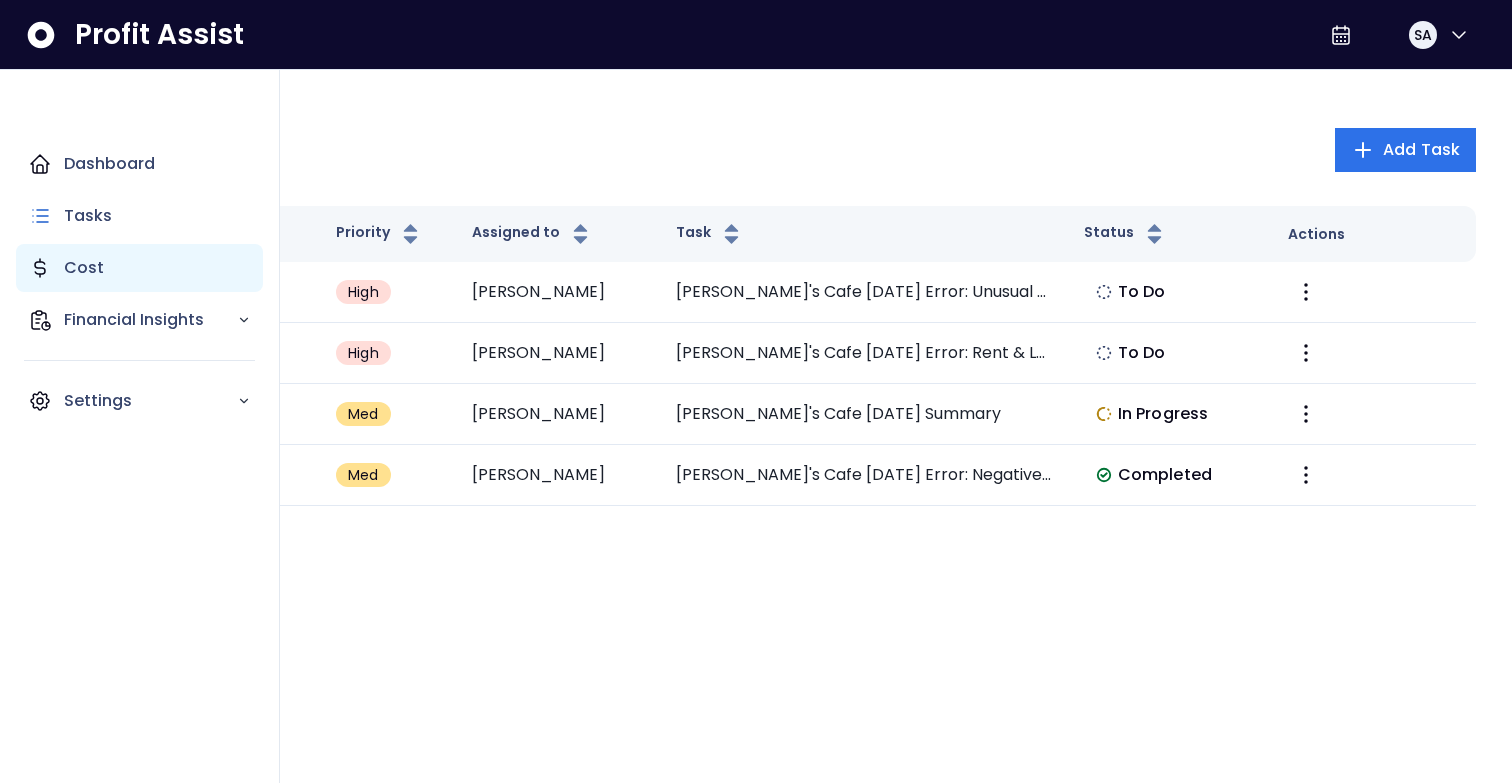 click 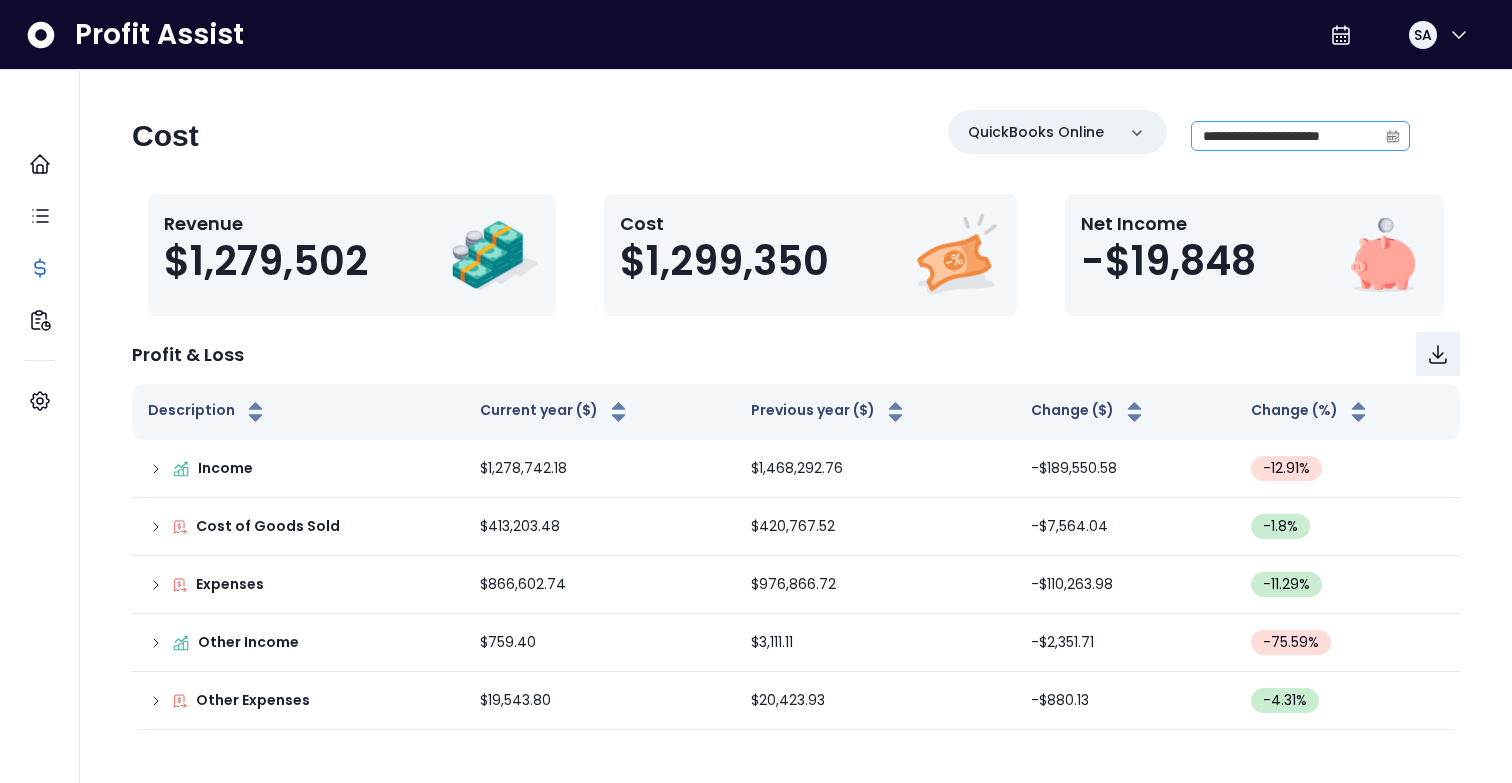 click 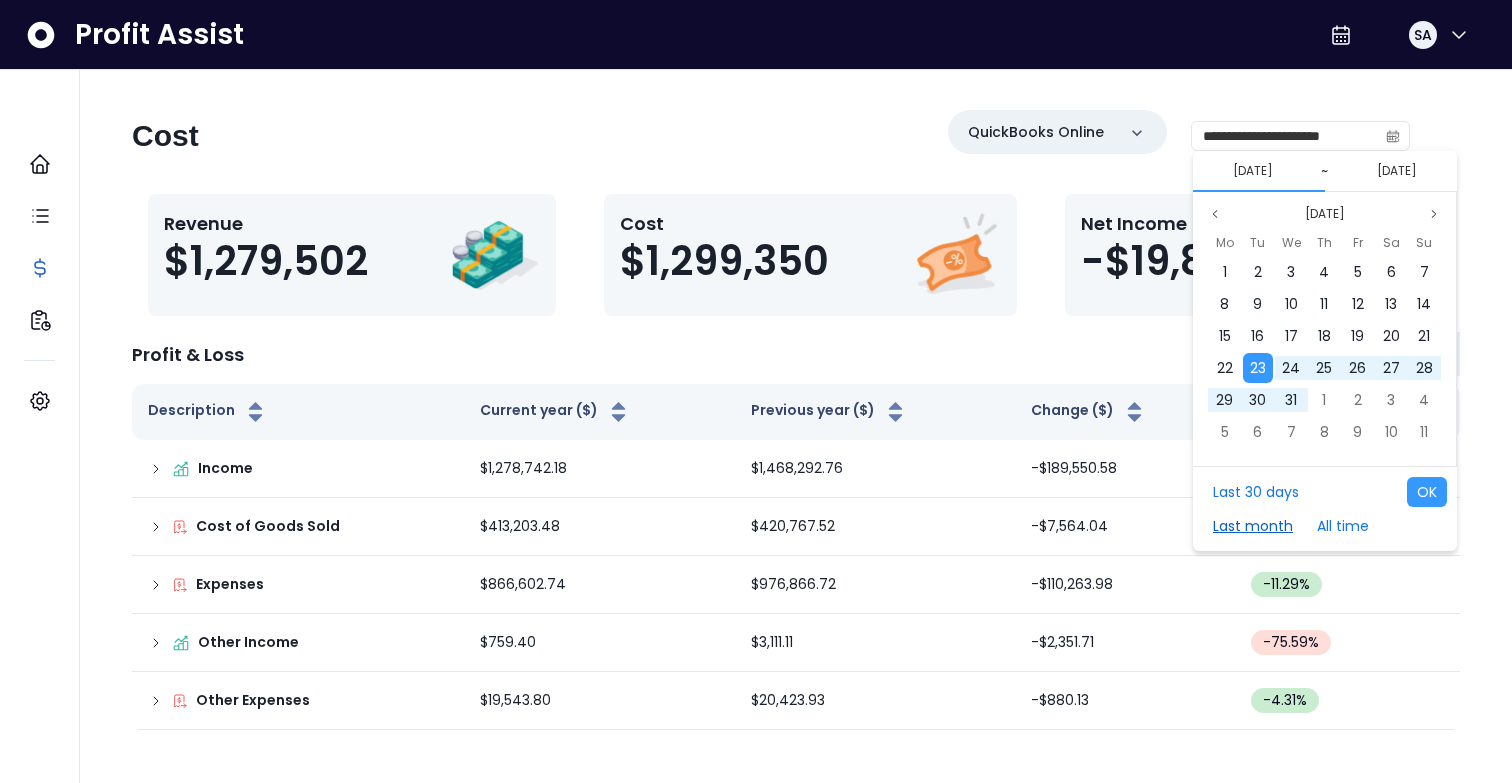 click on "Last month" at bounding box center (1253, 526) 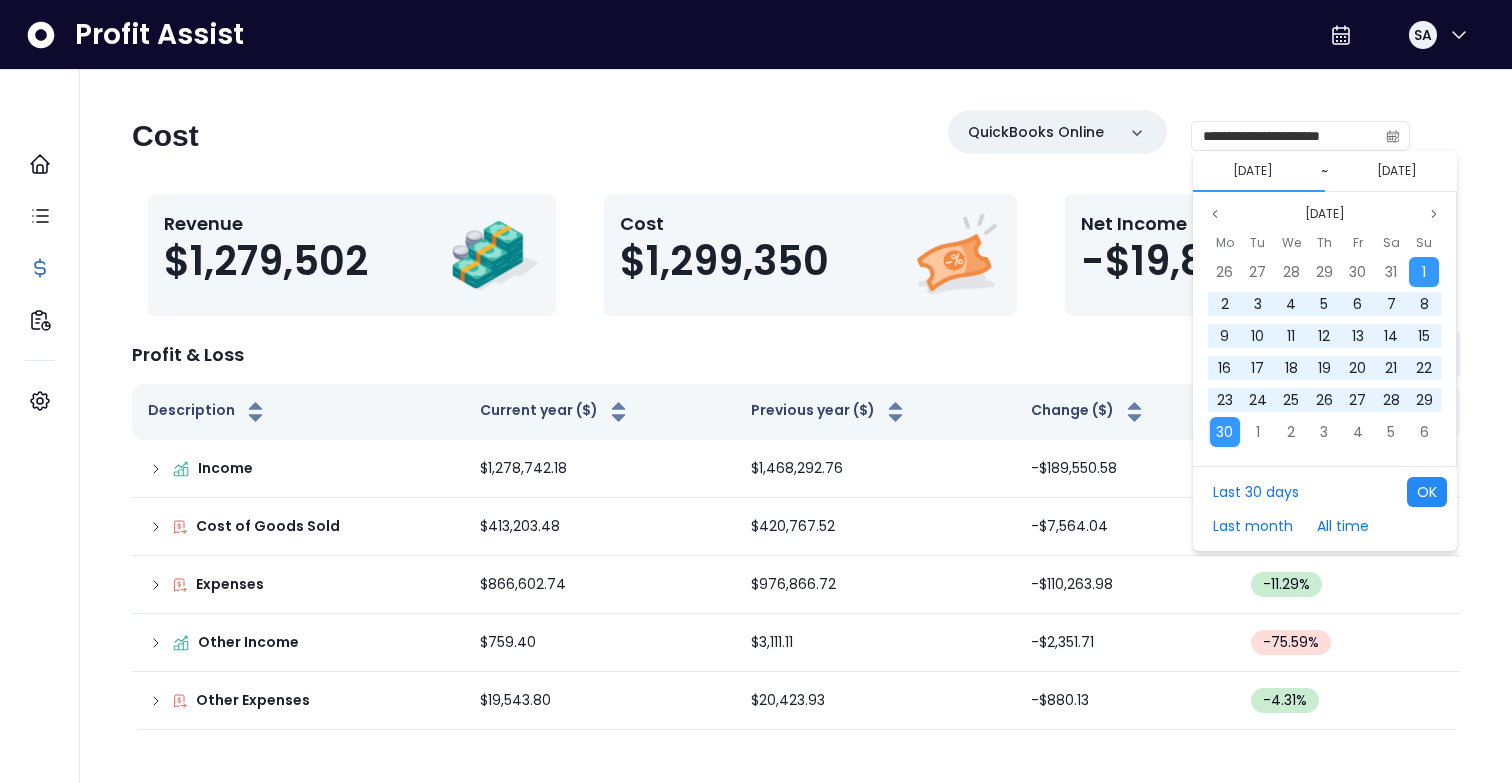 click on "OK" at bounding box center [1427, 492] 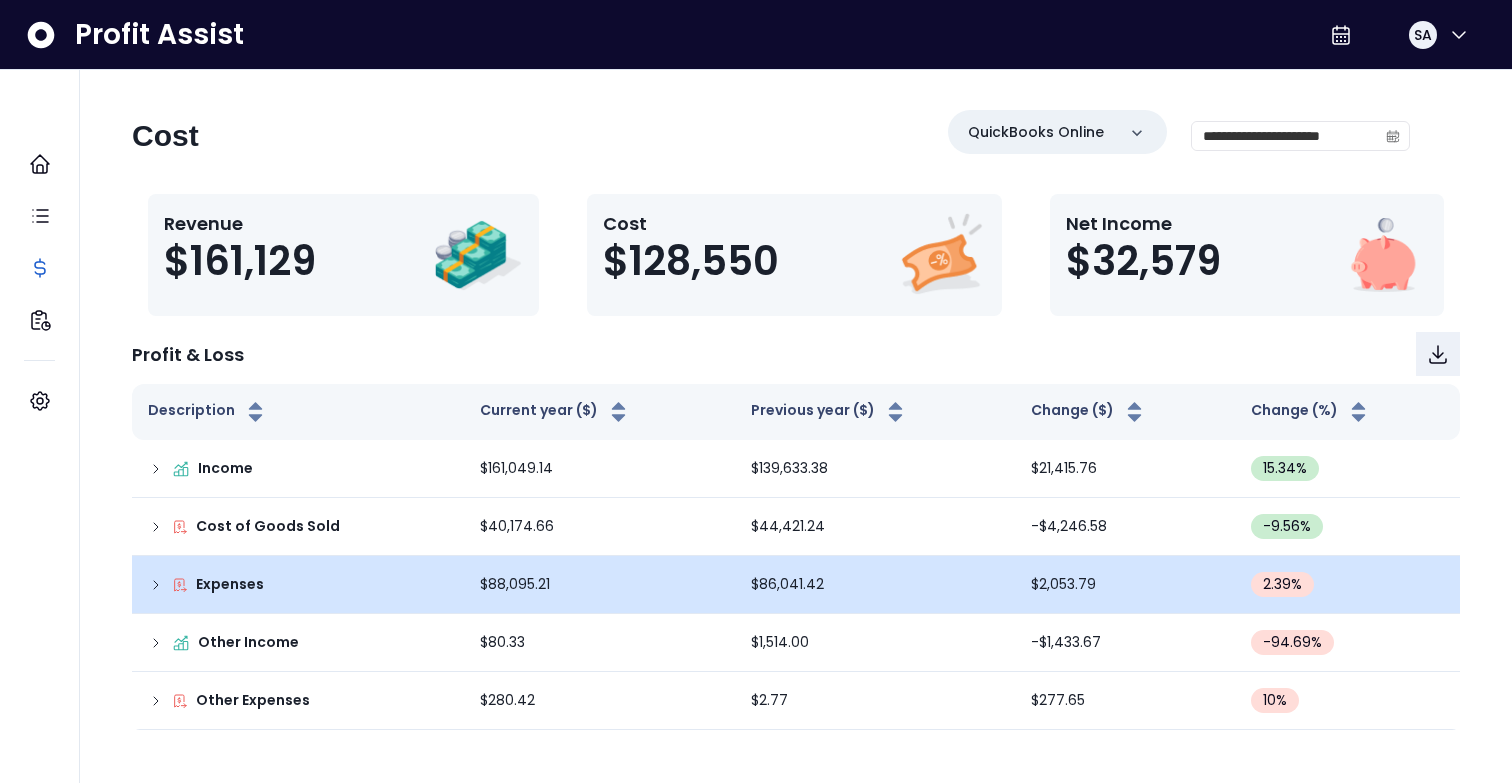 click on "Expenses" at bounding box center [298, 584] 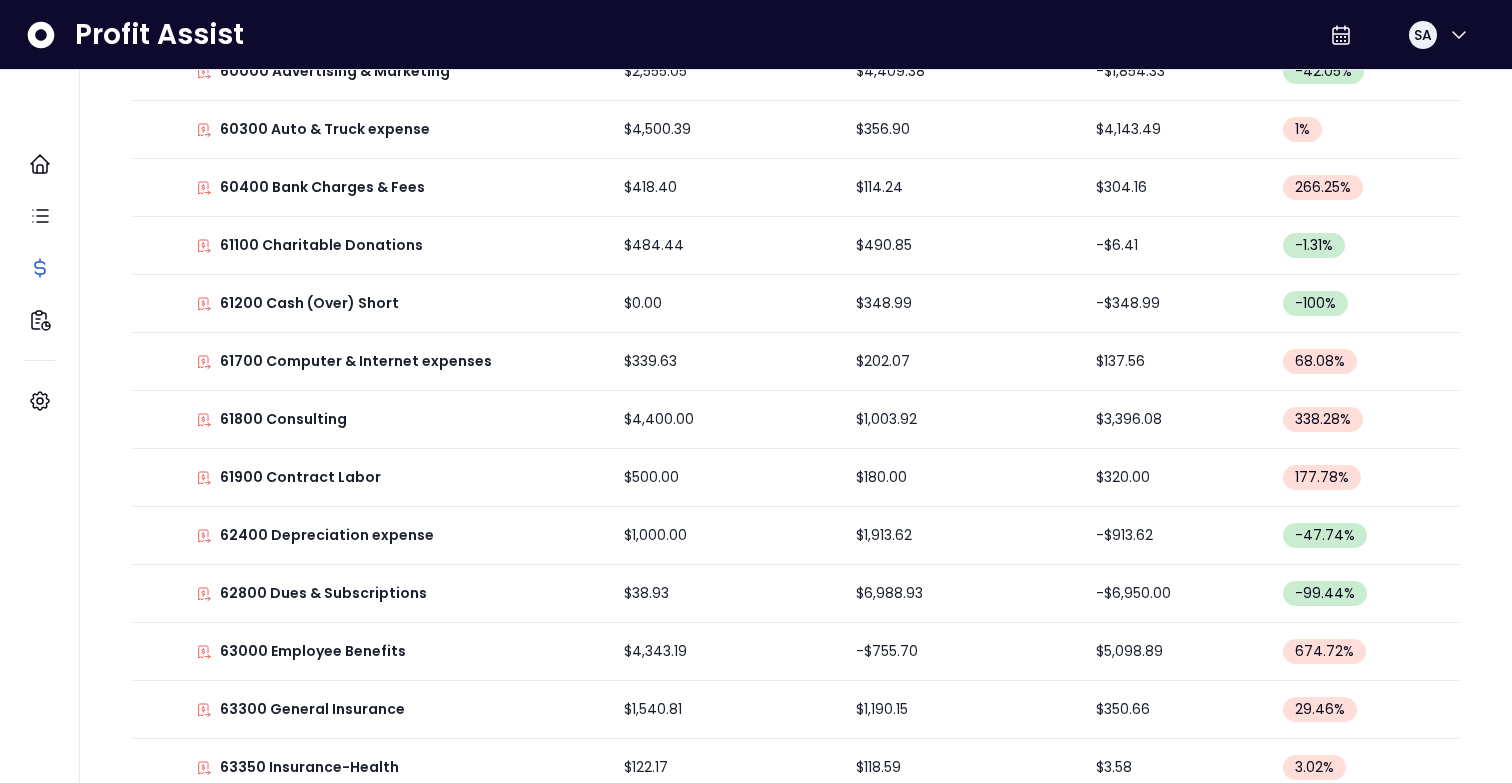scroll, scrollTop: 1873, scrollLeft: 0, axis: vertical 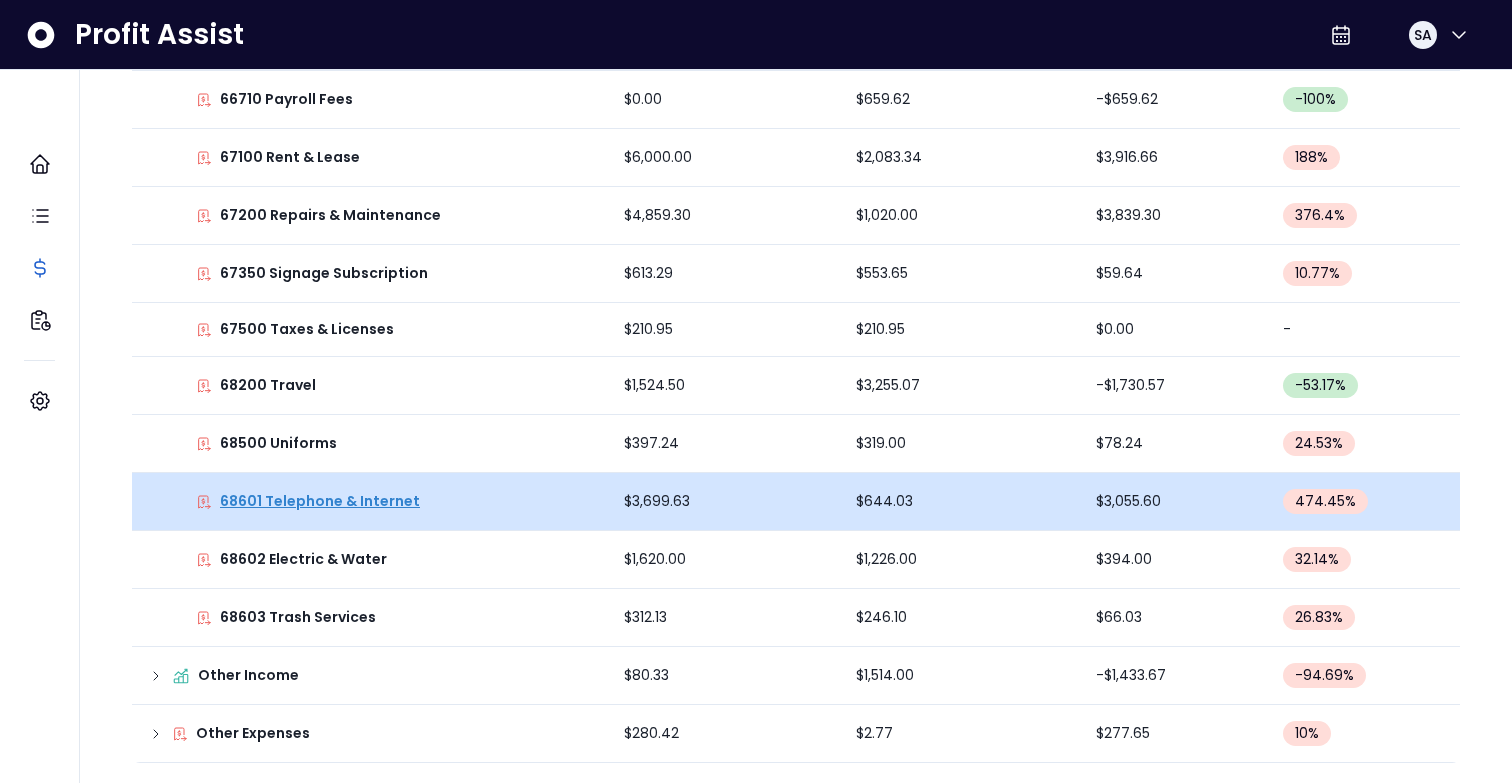 click on "68601 Telephone & Internet" at bounding box center (320, 501) 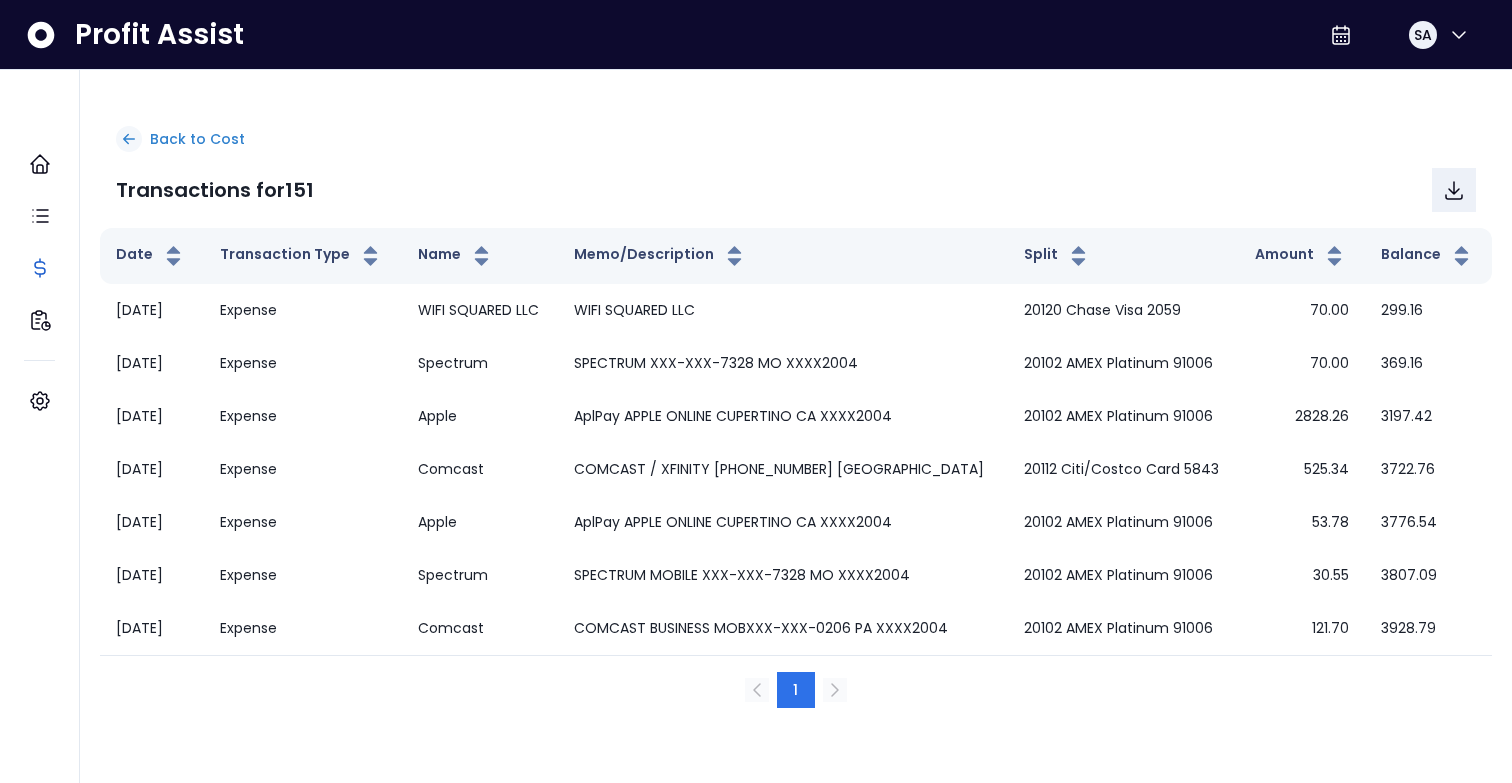click 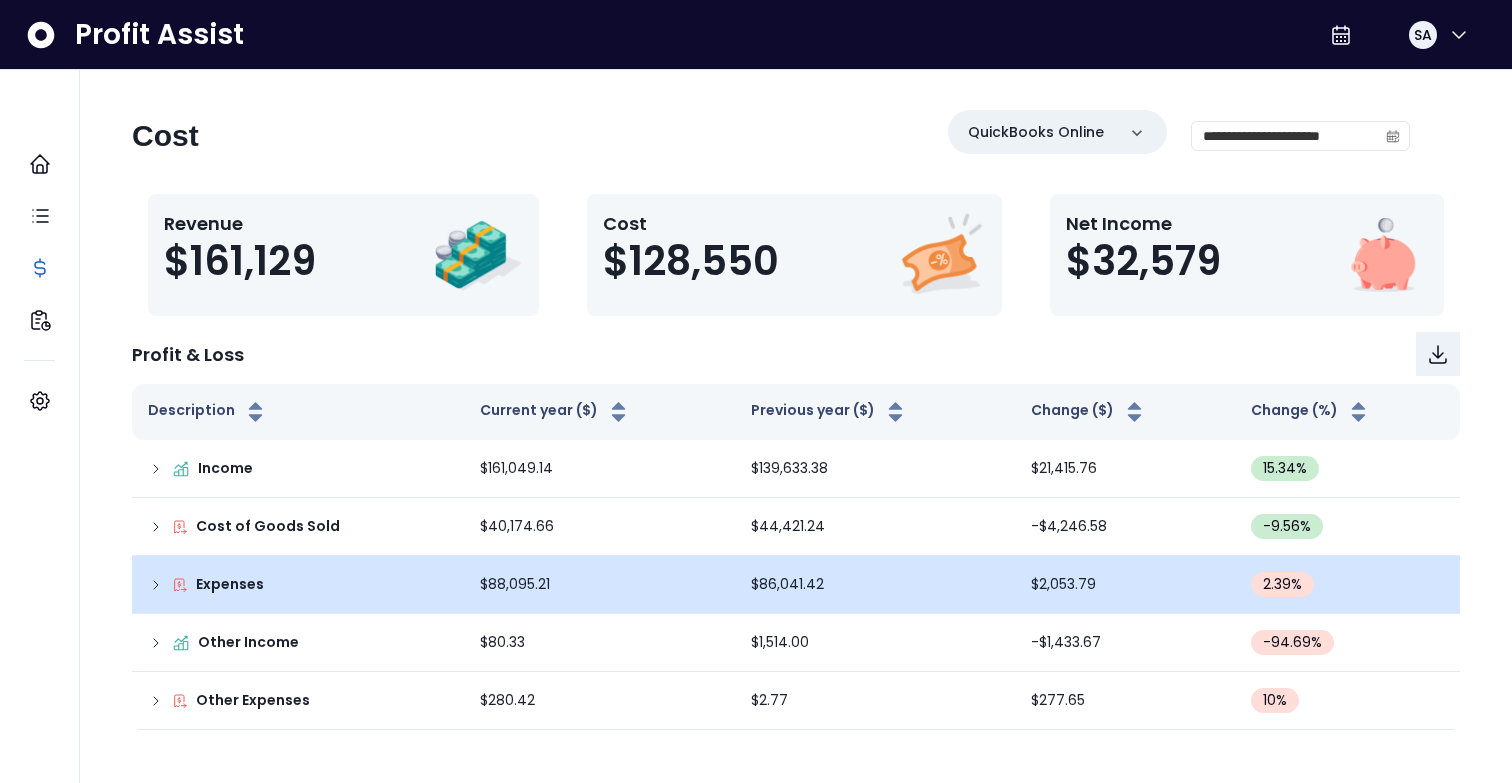 click 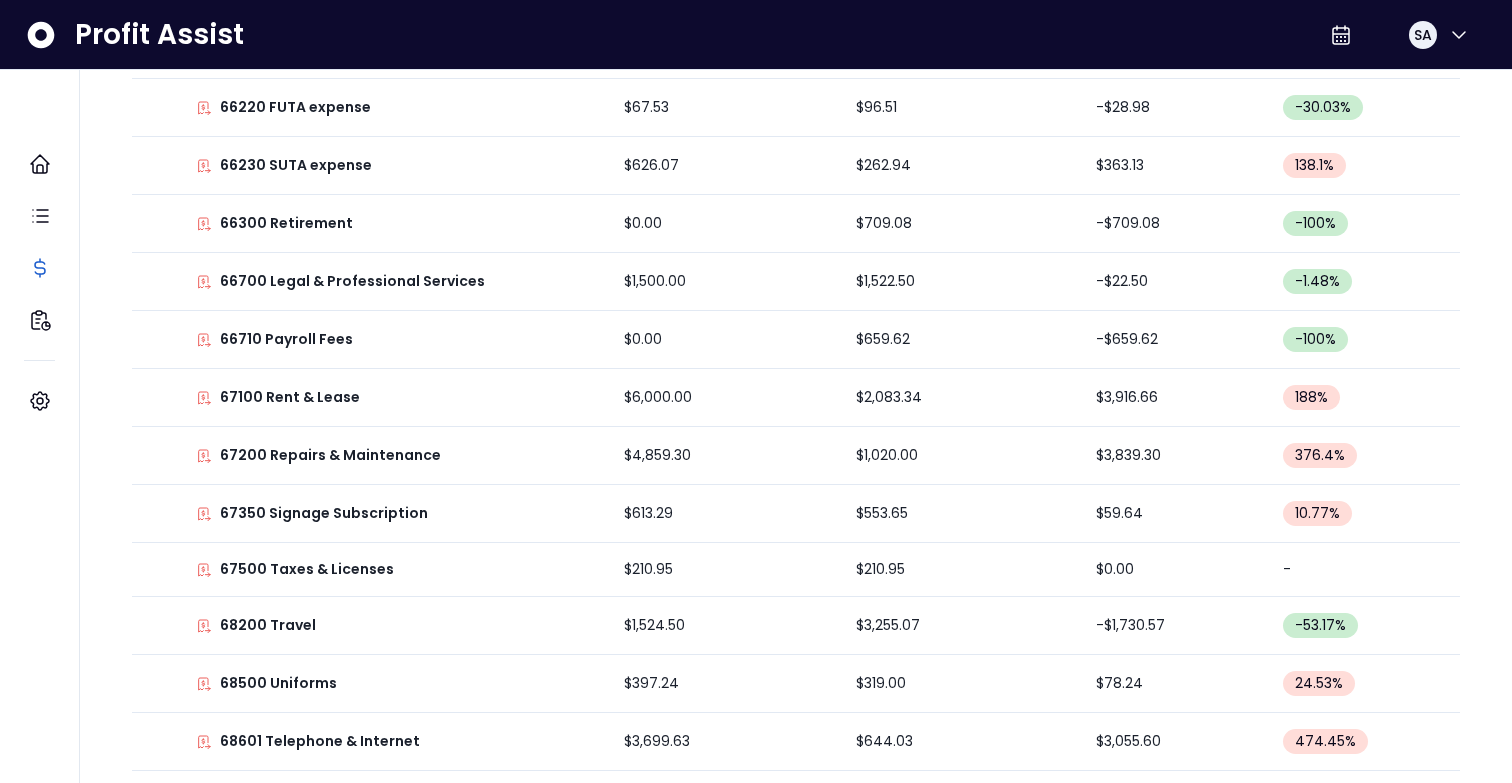 scroll, scrollTop: 1639, scrollLeft: 0, axis: vertical 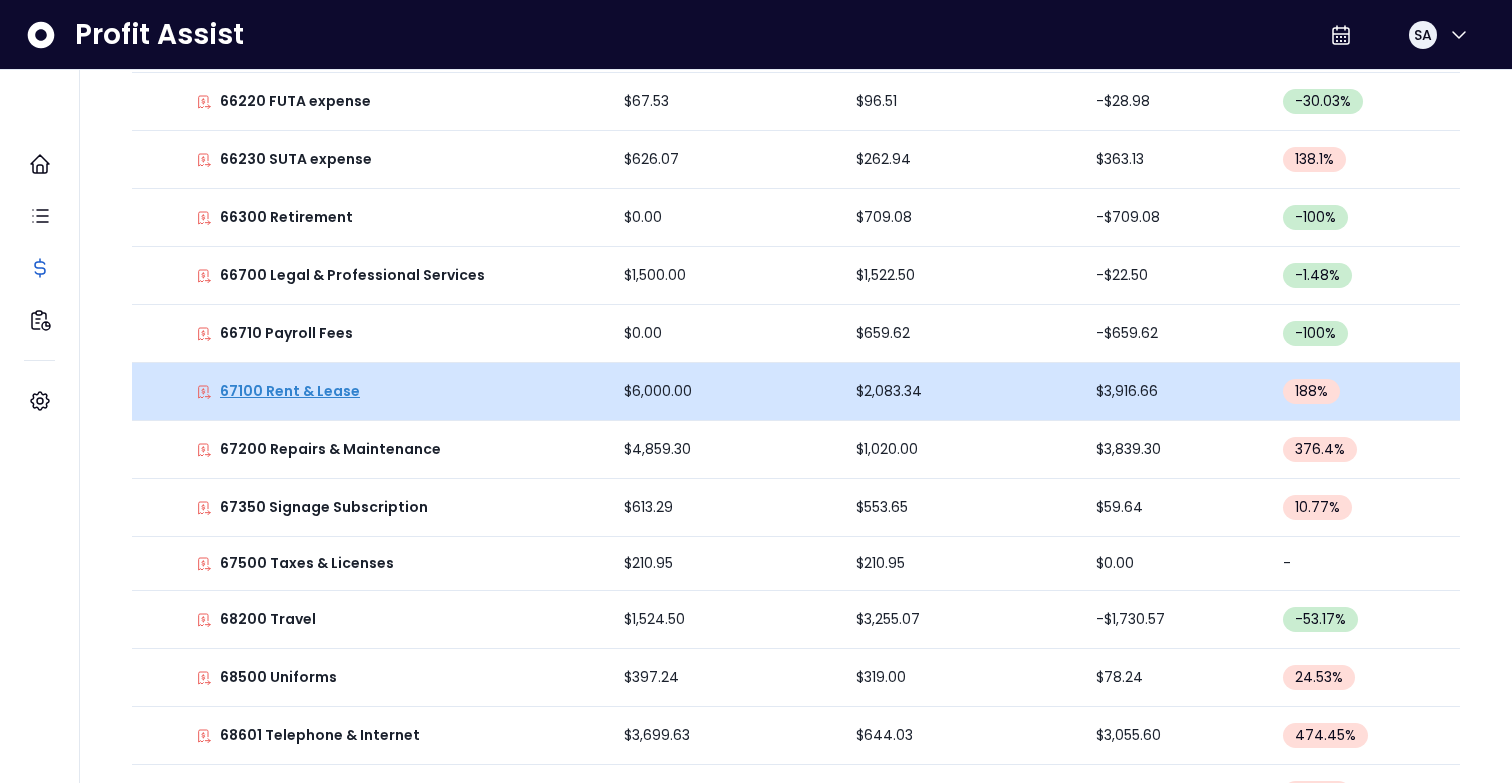 click on "67100 Rent & Lease" at bounding box center [290, 391] 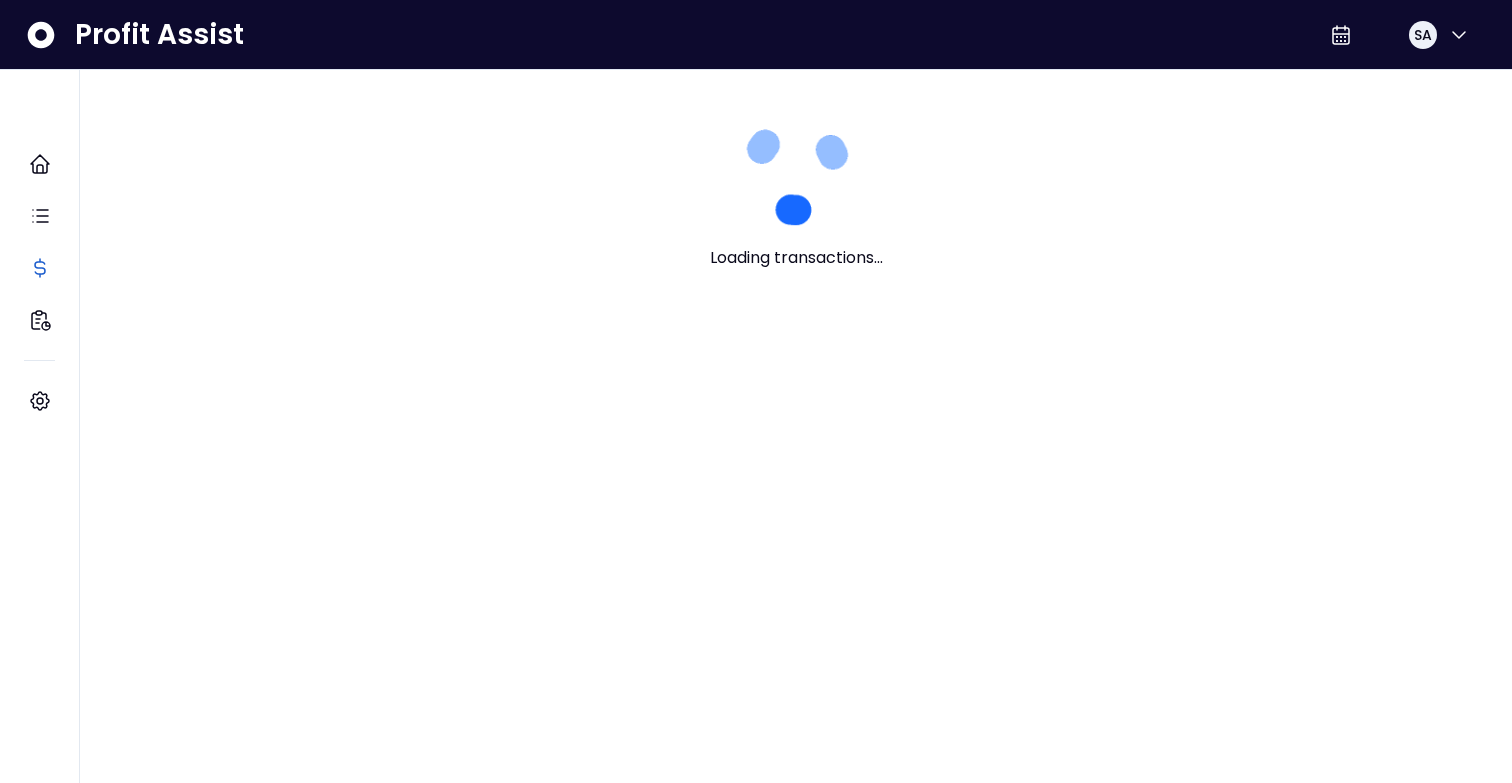 scroll, scrollTop: 0, scrollLeft: 0, axis: both 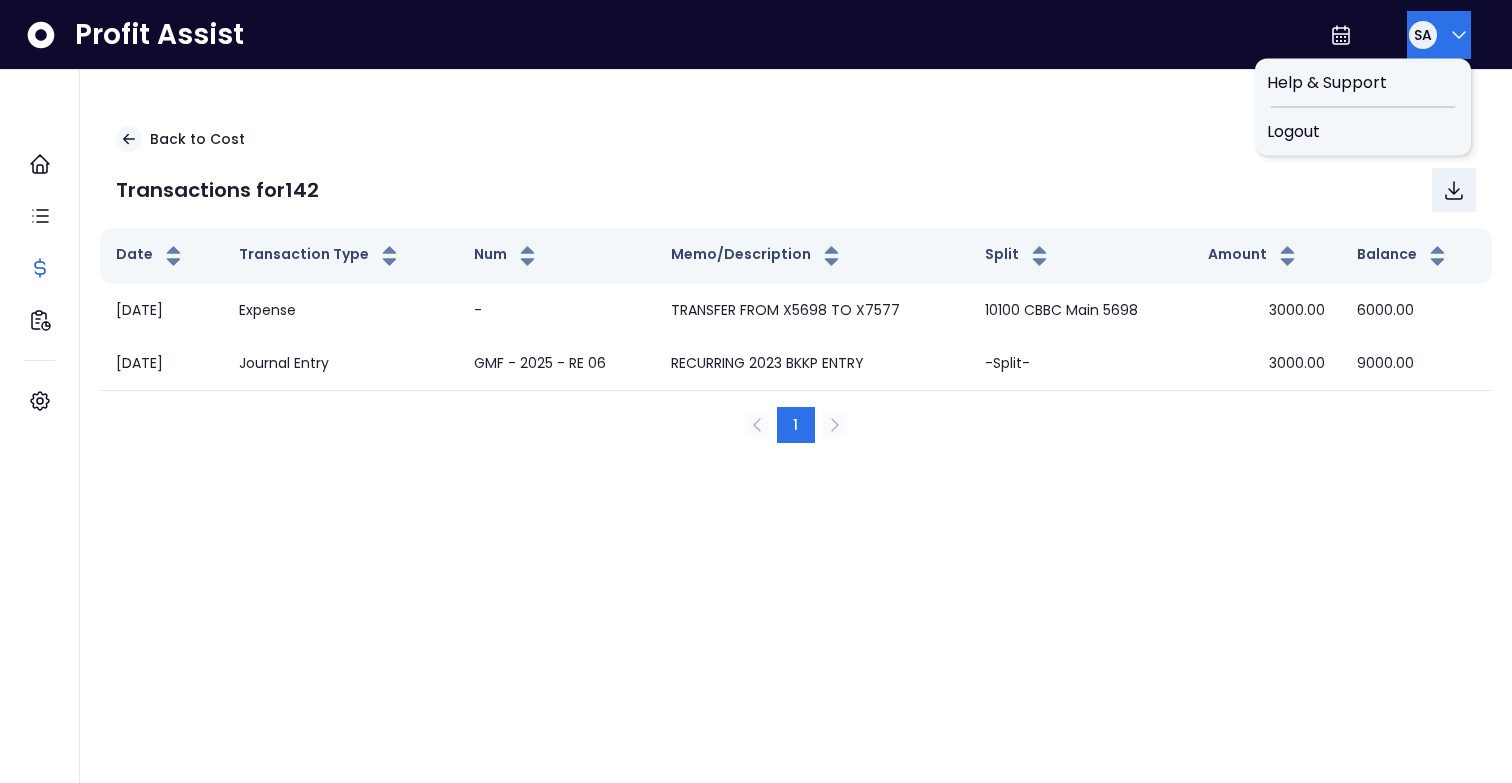 click on "SA" at bounding box center (1423, 35) 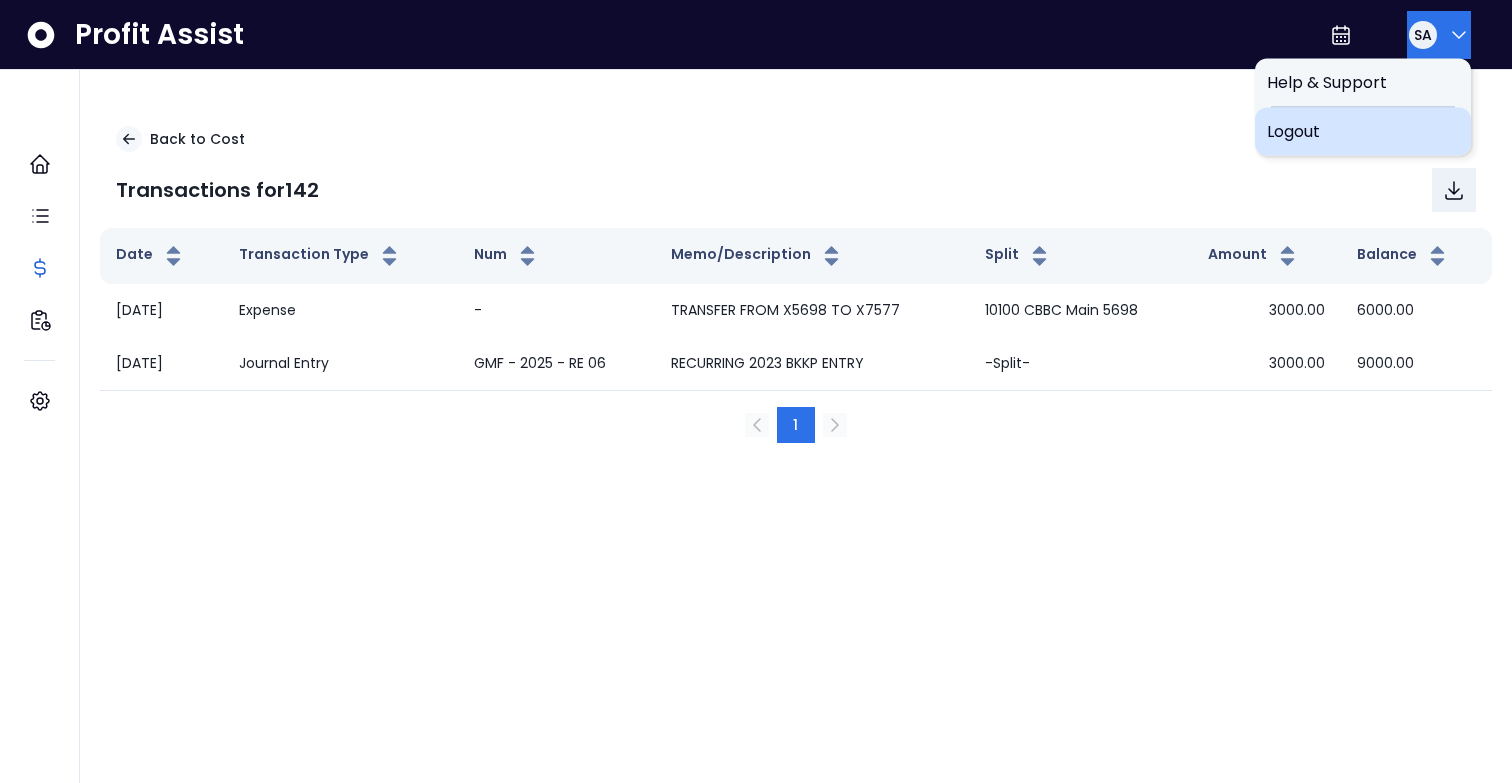 click on "Logout" at bounding box center [1363, 132] 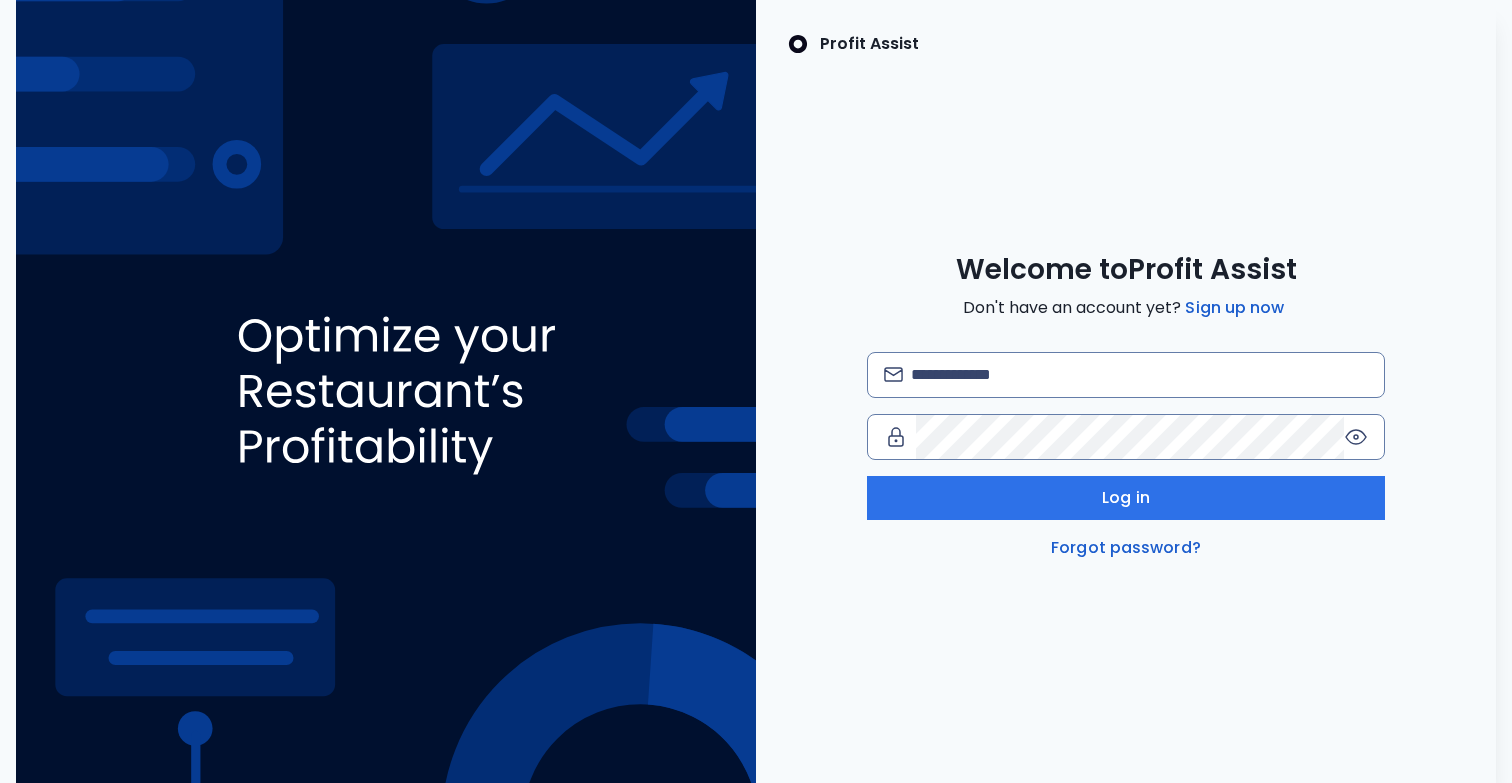 scroll, scrollTop: 0, scrollLeft: 0, axis: both 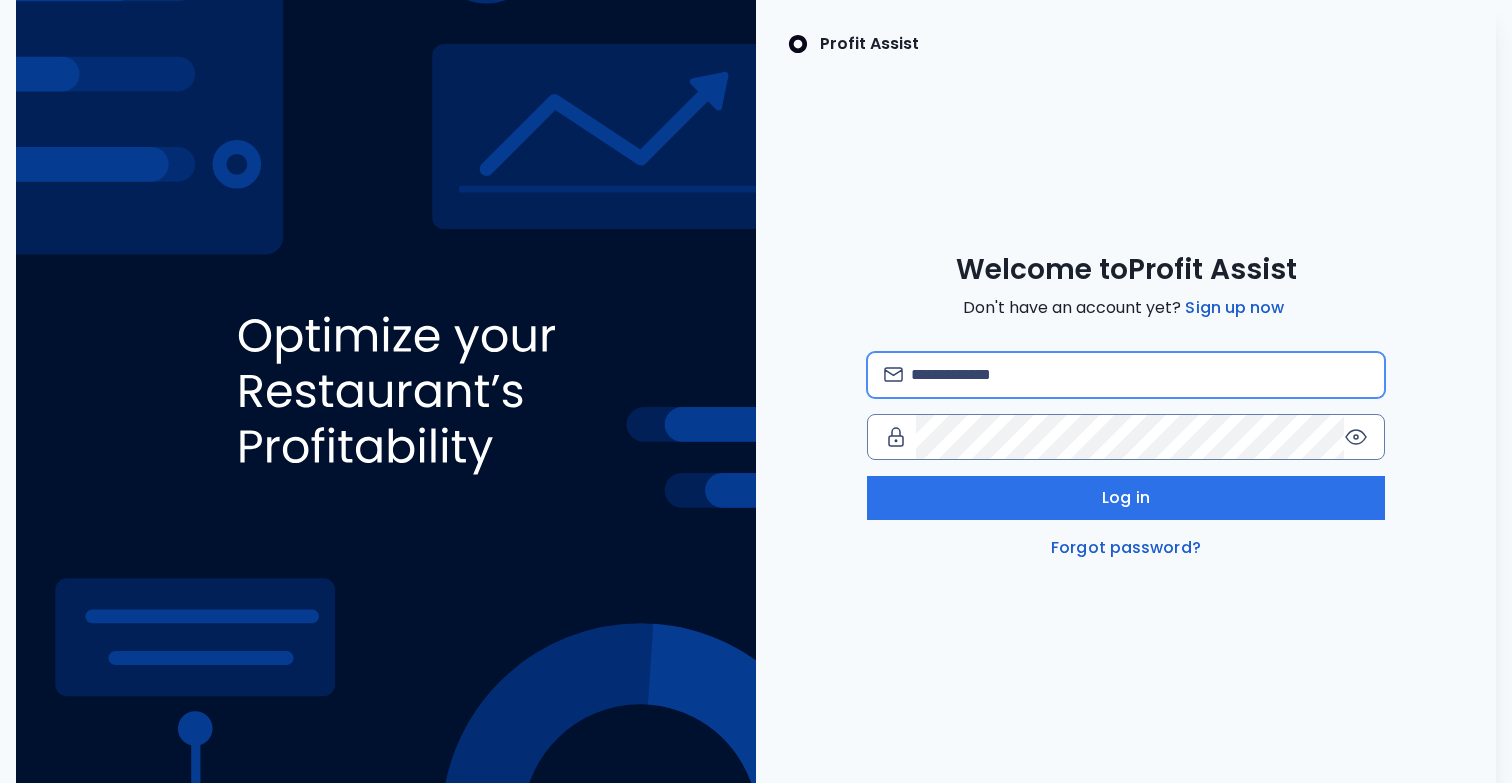 click at bounding box center [1139, 375] 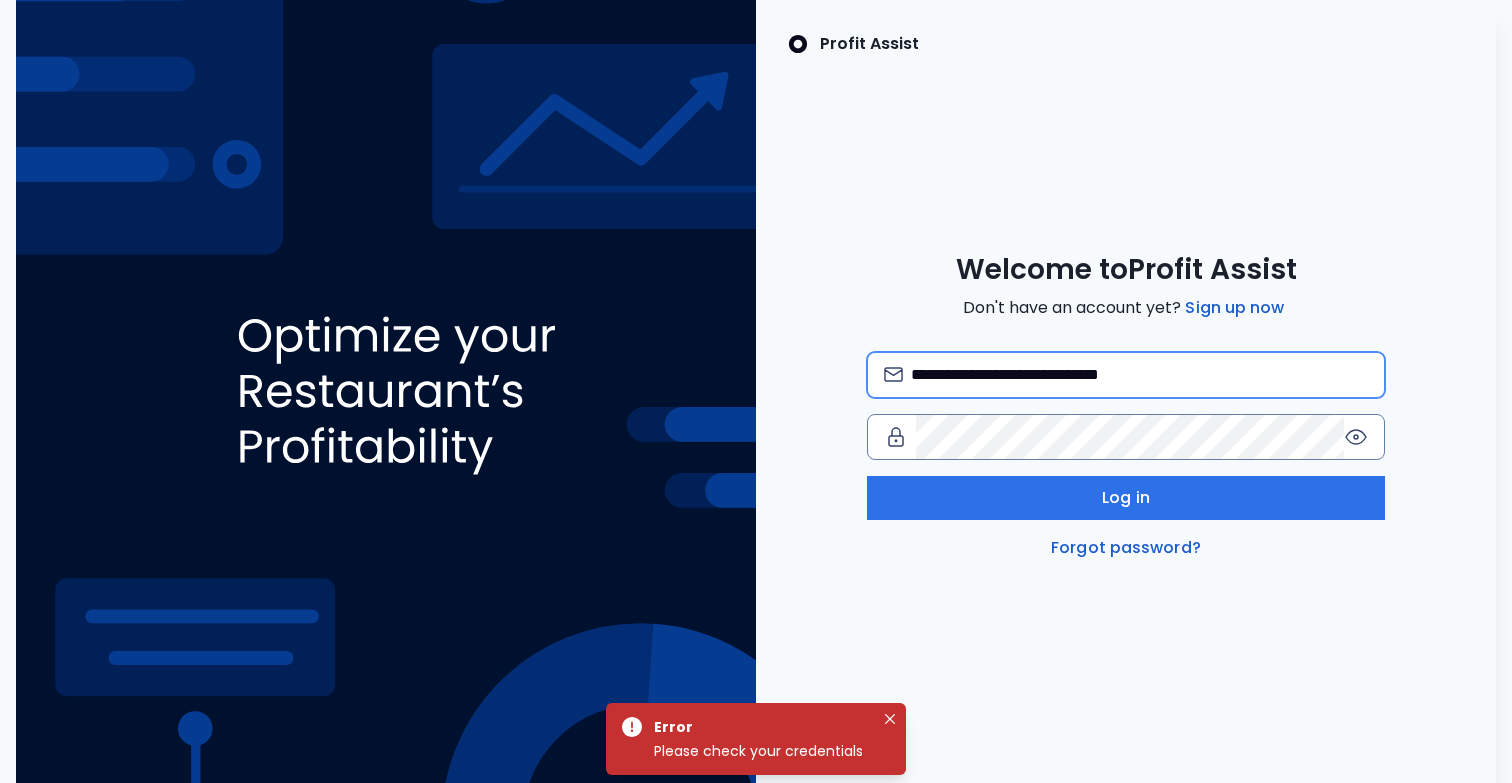 click on "**********" at bounding box center [1139, 375] 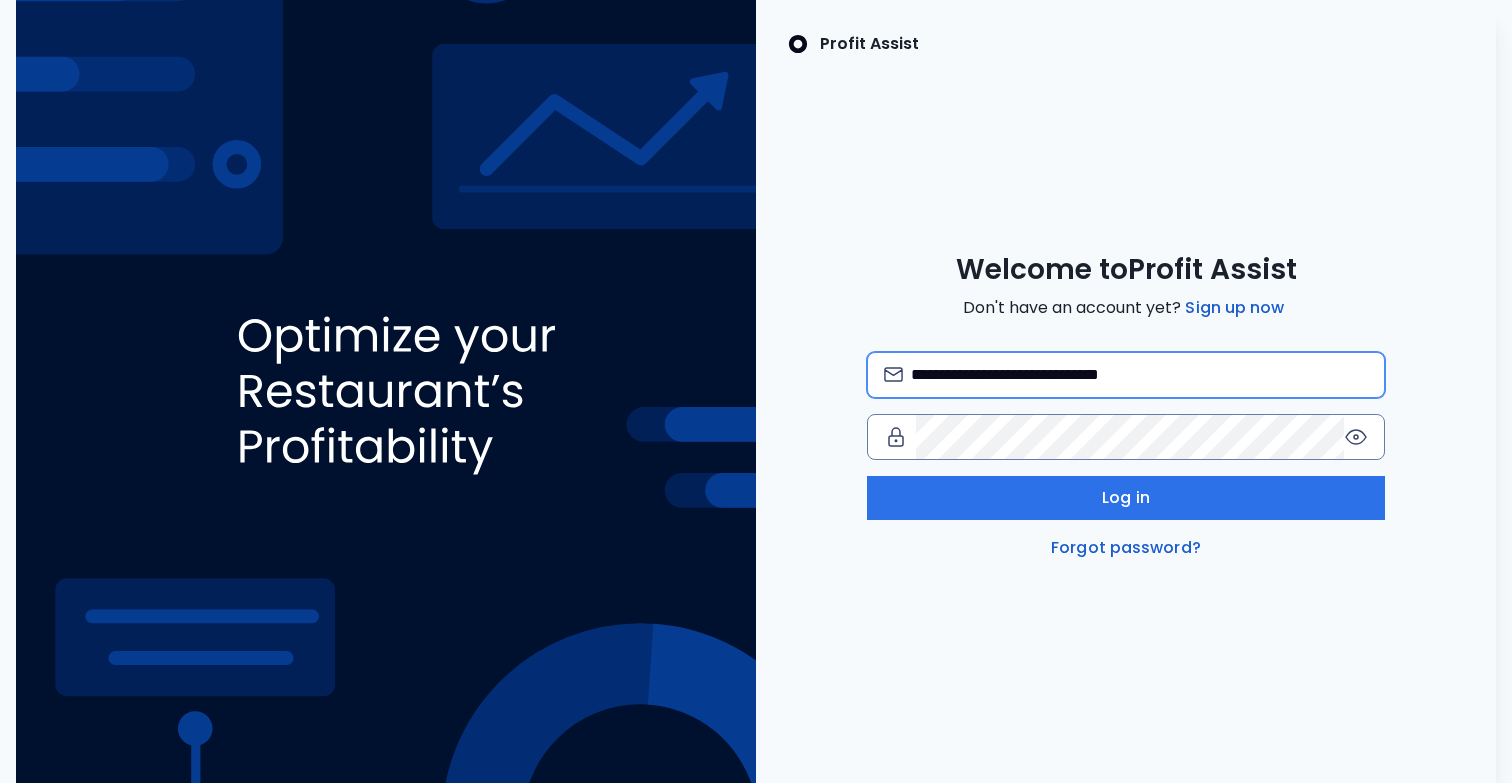 click on "**********" at bounding box center (1139, 375) 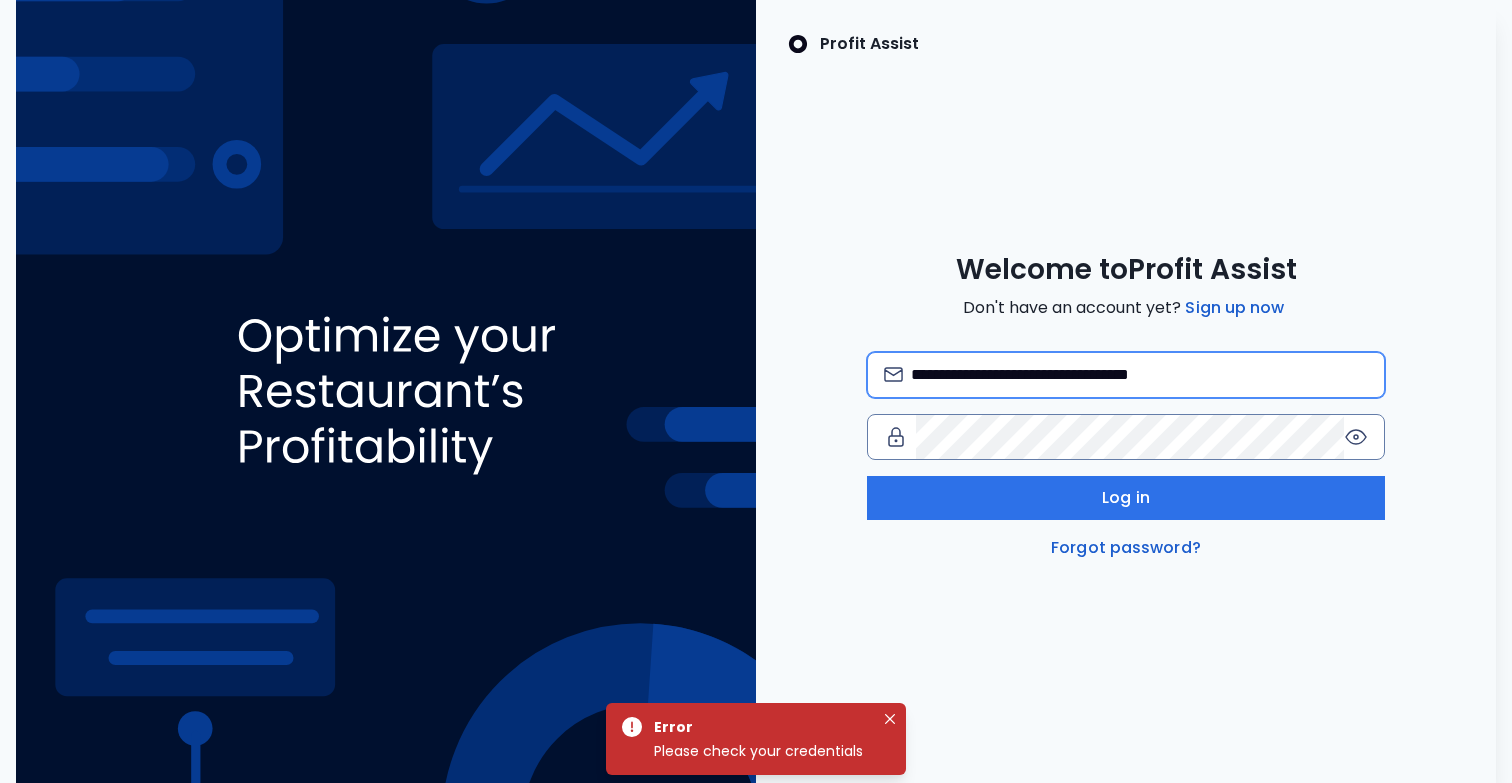 click on "**********" at bounding box center [1139, 375] 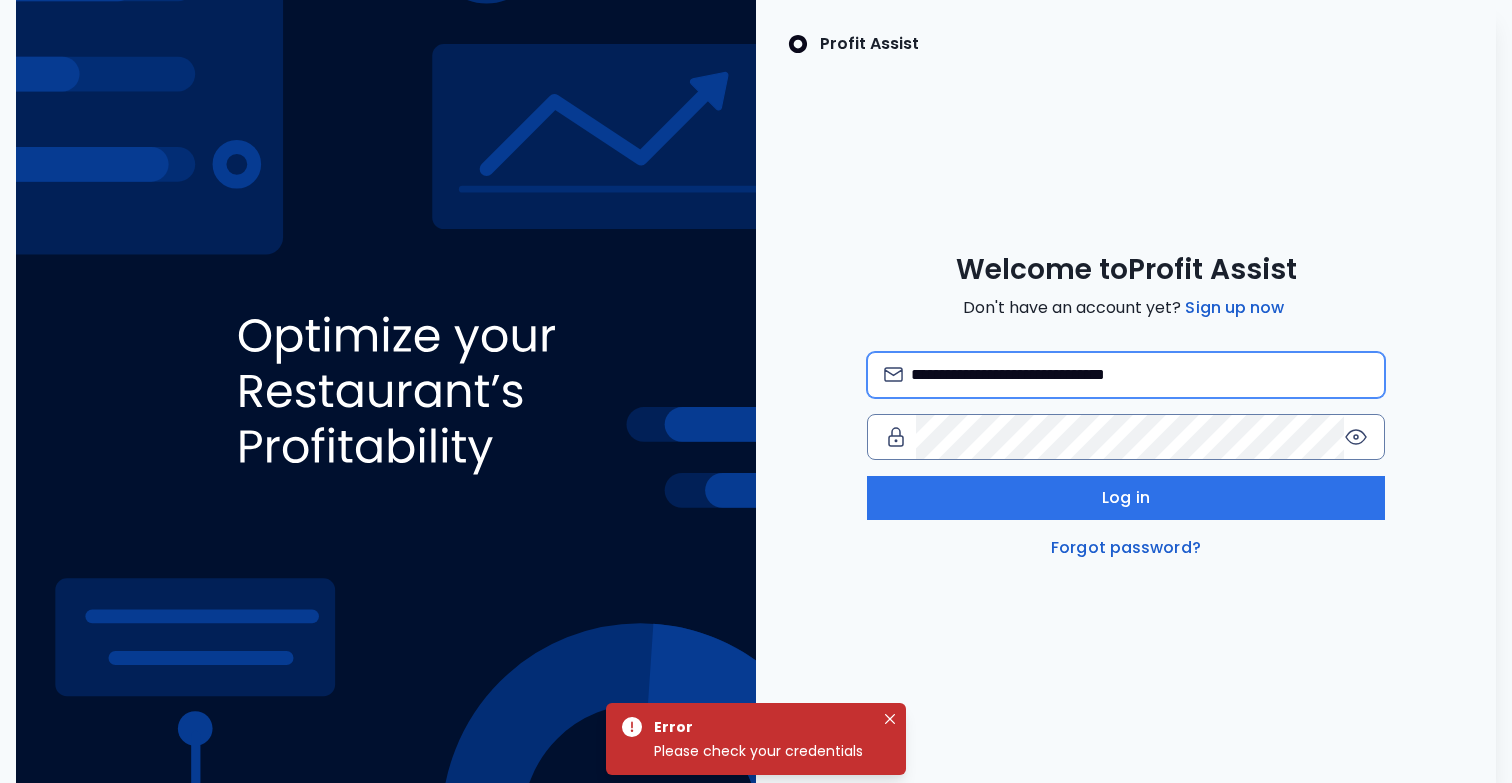 click on "**********" at bounding box center [1139, 375] 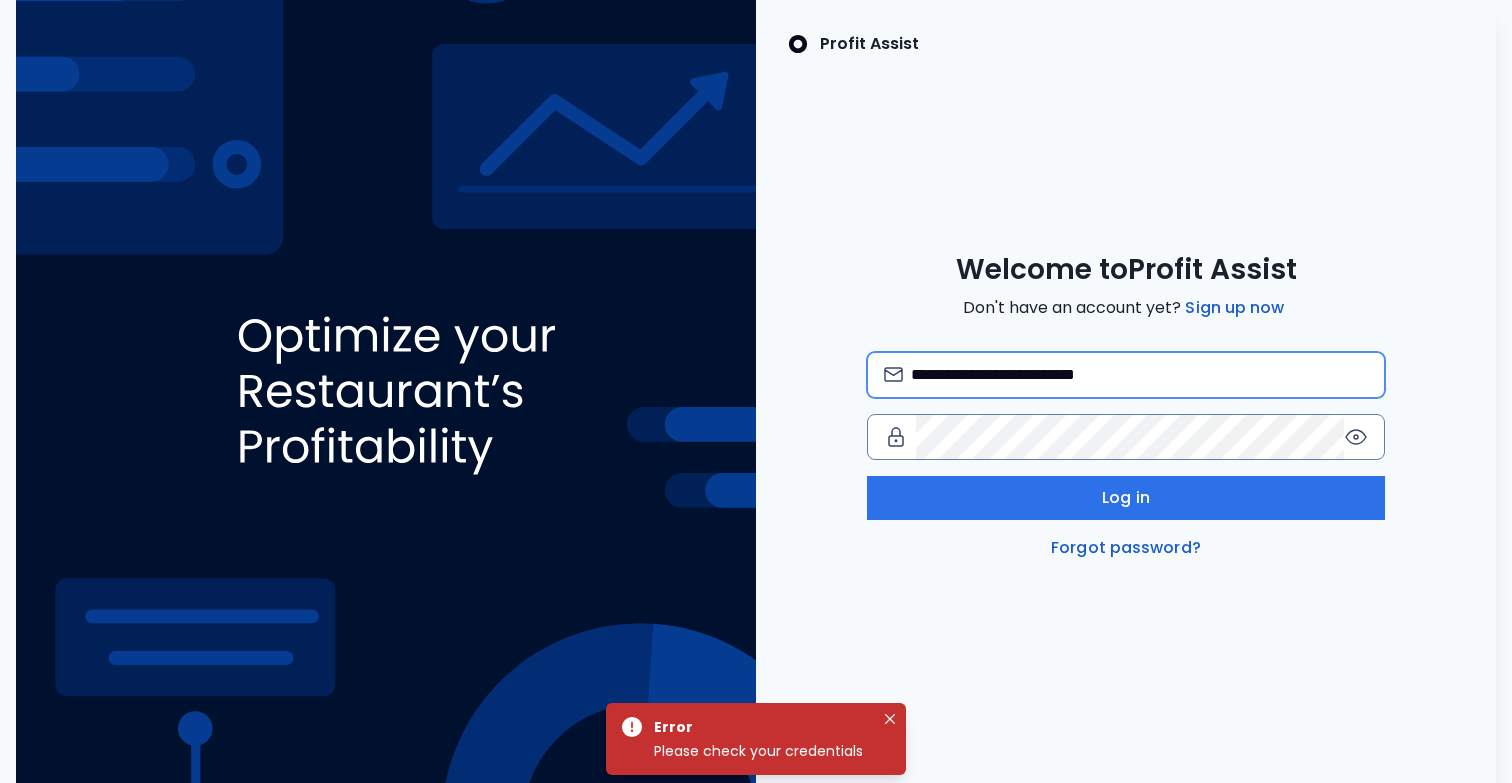 type on "**********" 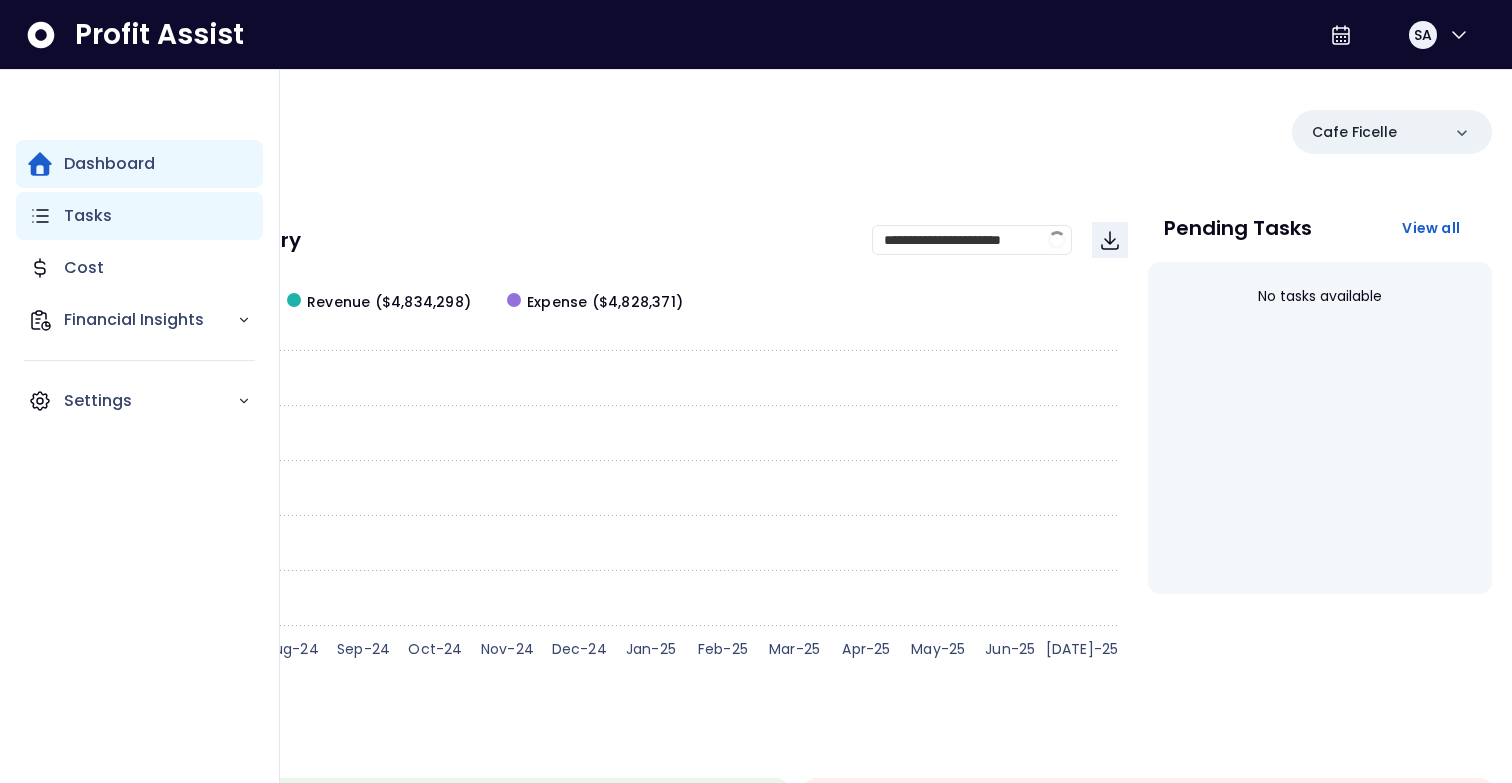 click on "Tasks" at bounding box center (88, 216) 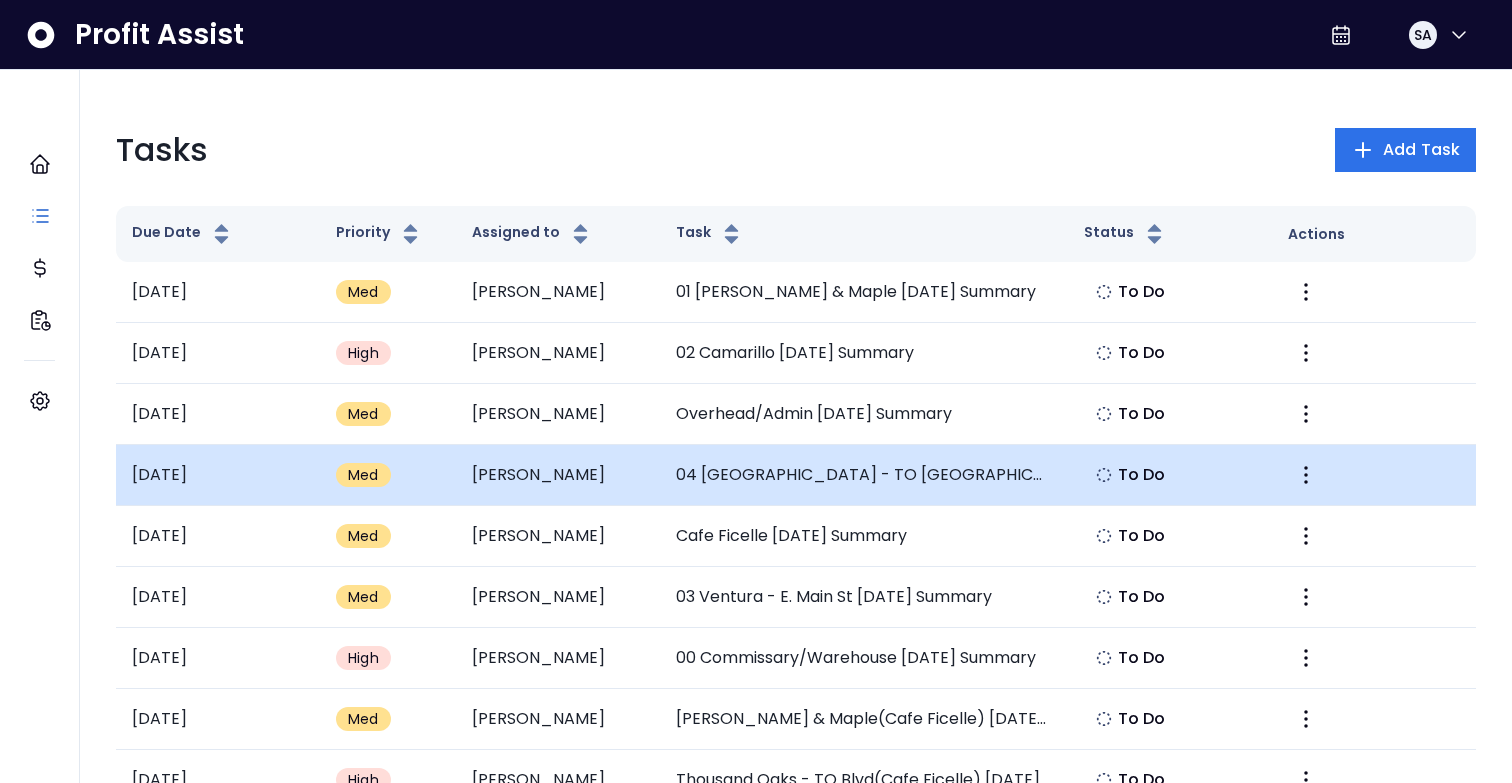 click on "[PERSON_NAME]" at bounding box center (558, 475) 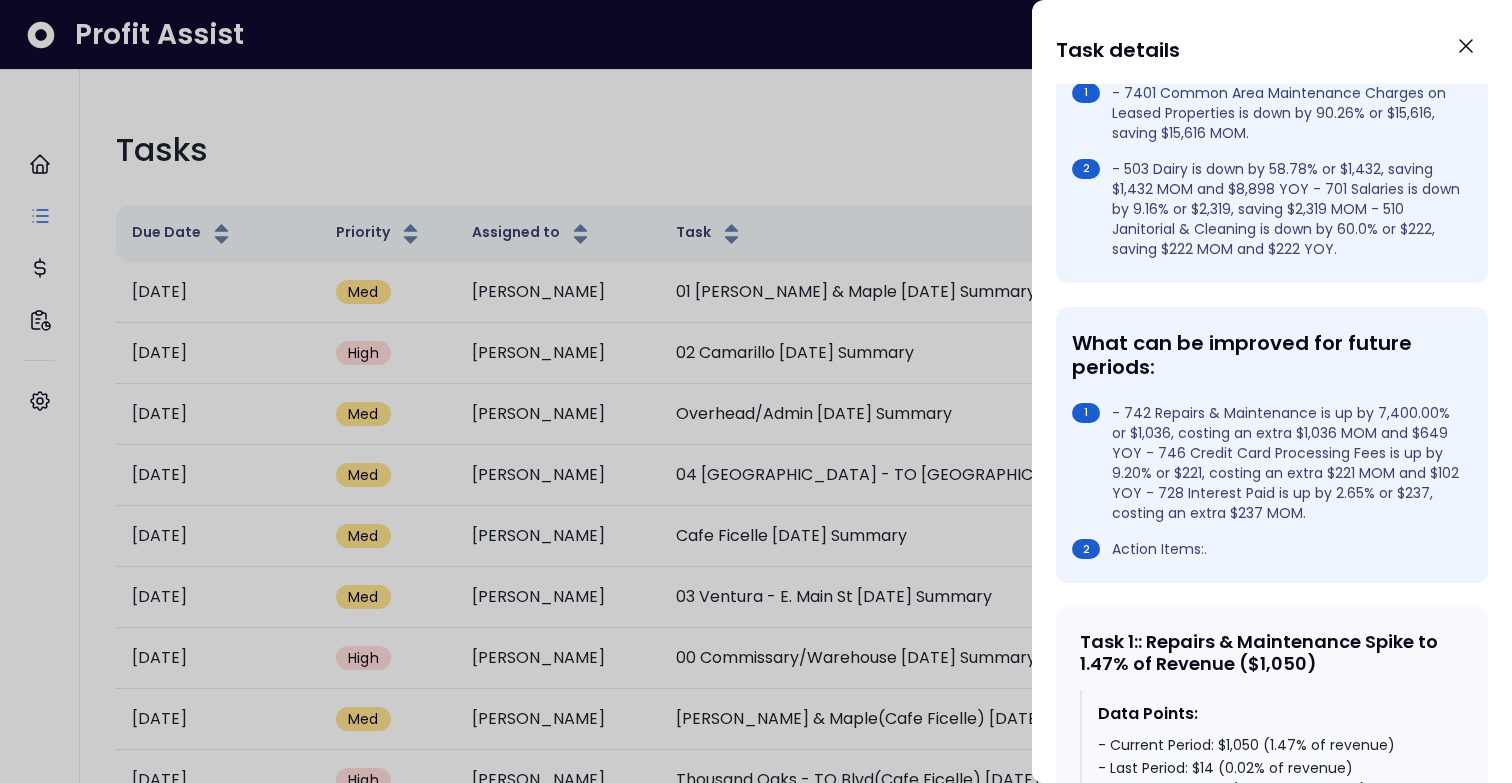 scroll, scrollTop: 219, scrollLeft: 0, axis: vertical 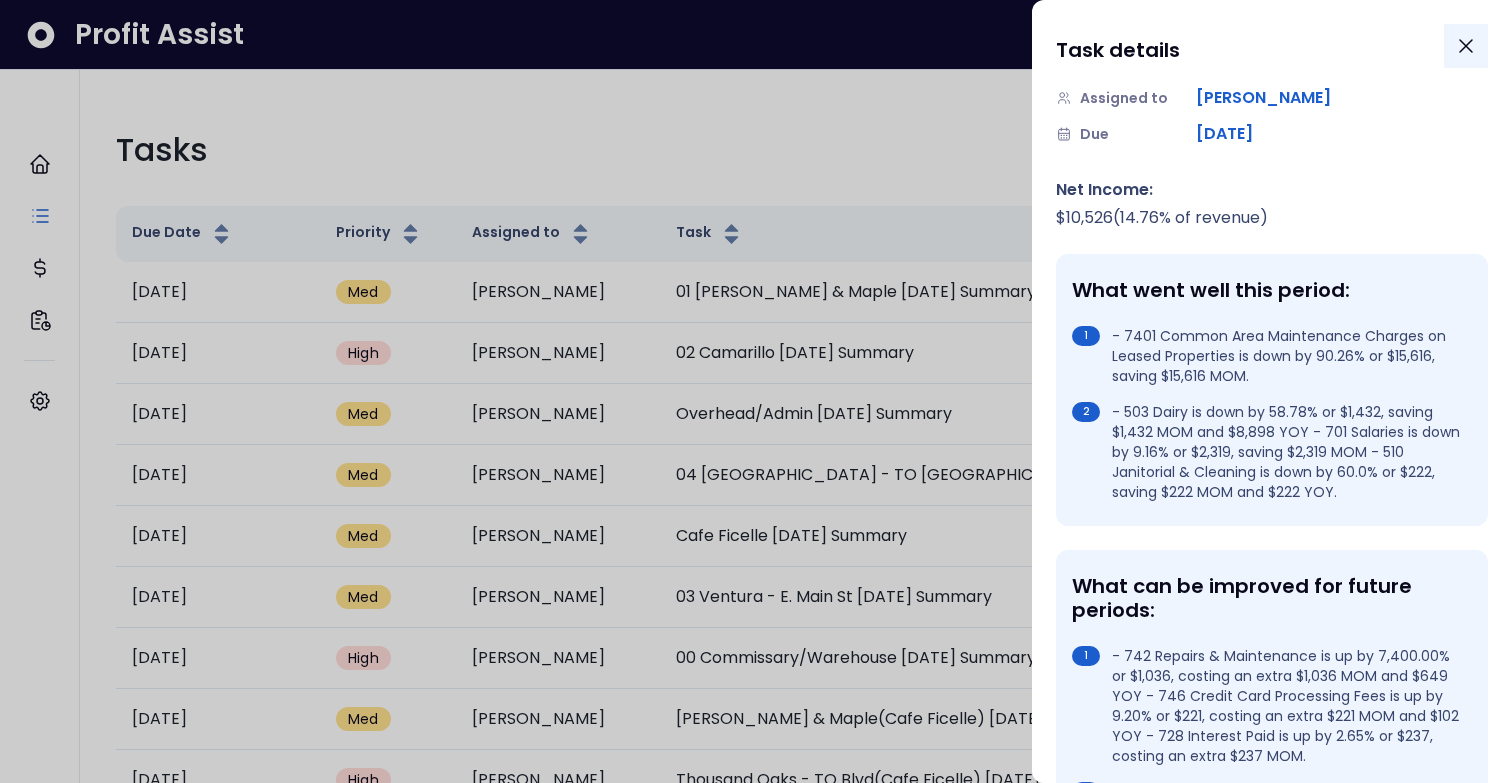 click 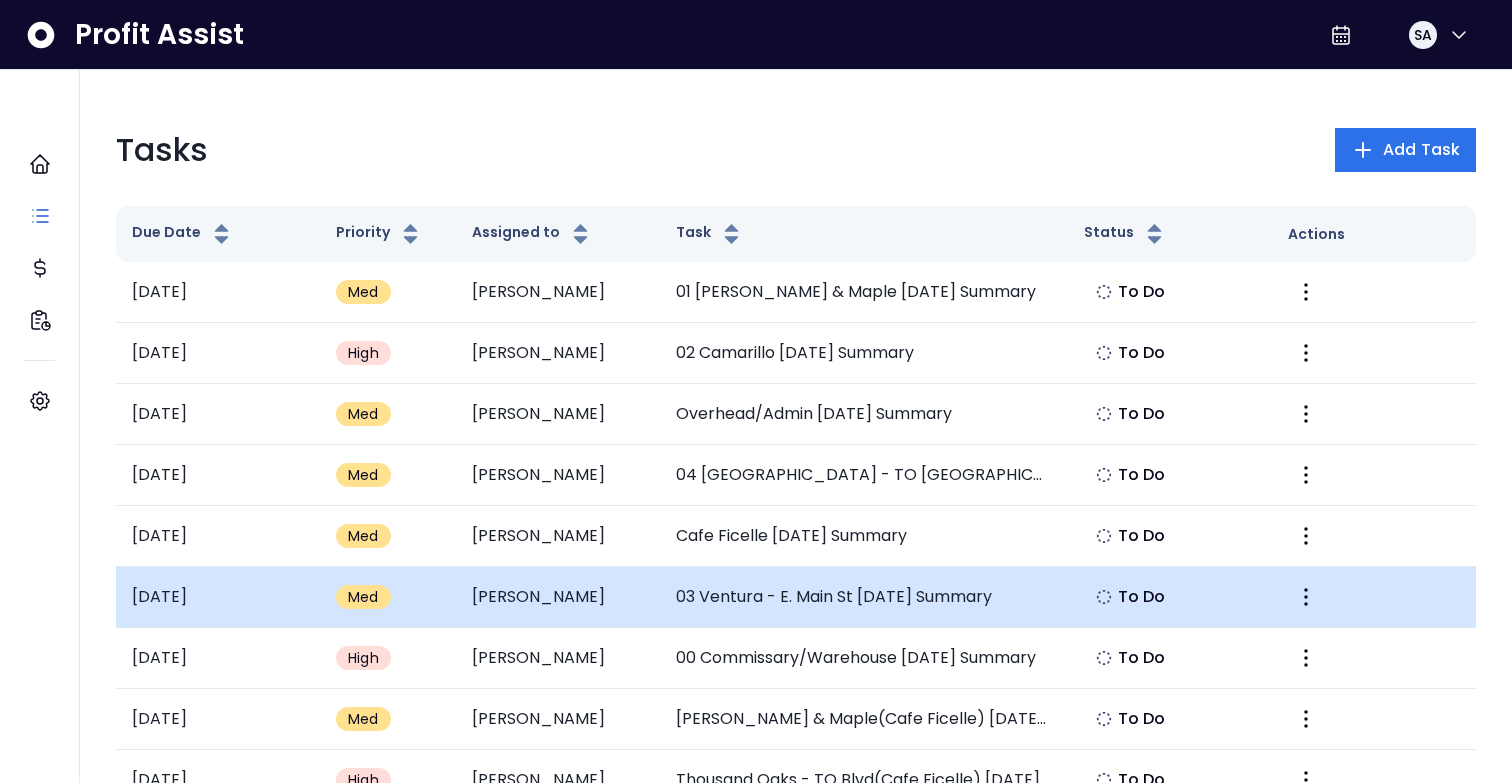 click on "03 Ventura - E. Main St [DATE] Summary" at bounding box center (864, 597) 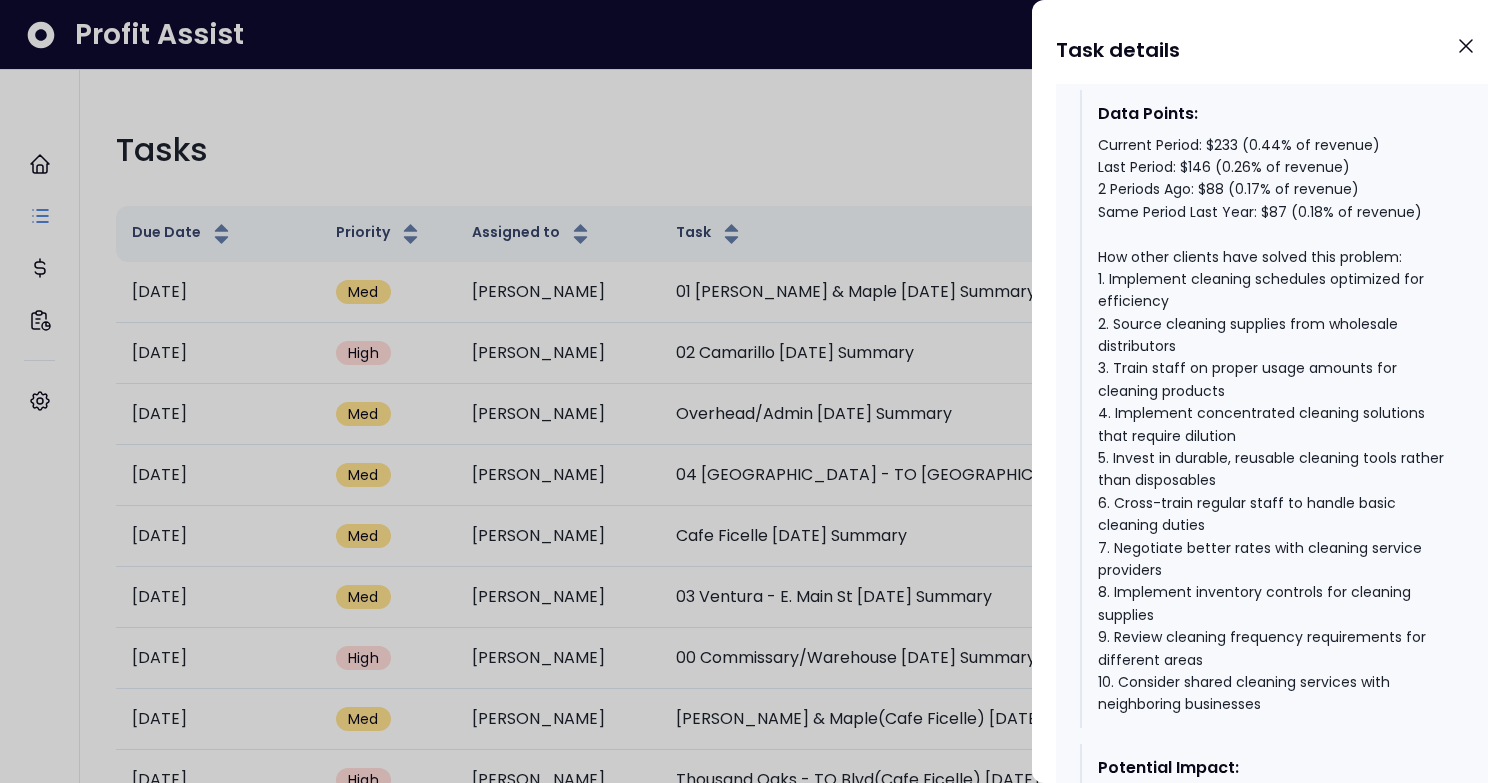 scroll, scrollTop: 2844, scrollLeft: 0, axis: vertical 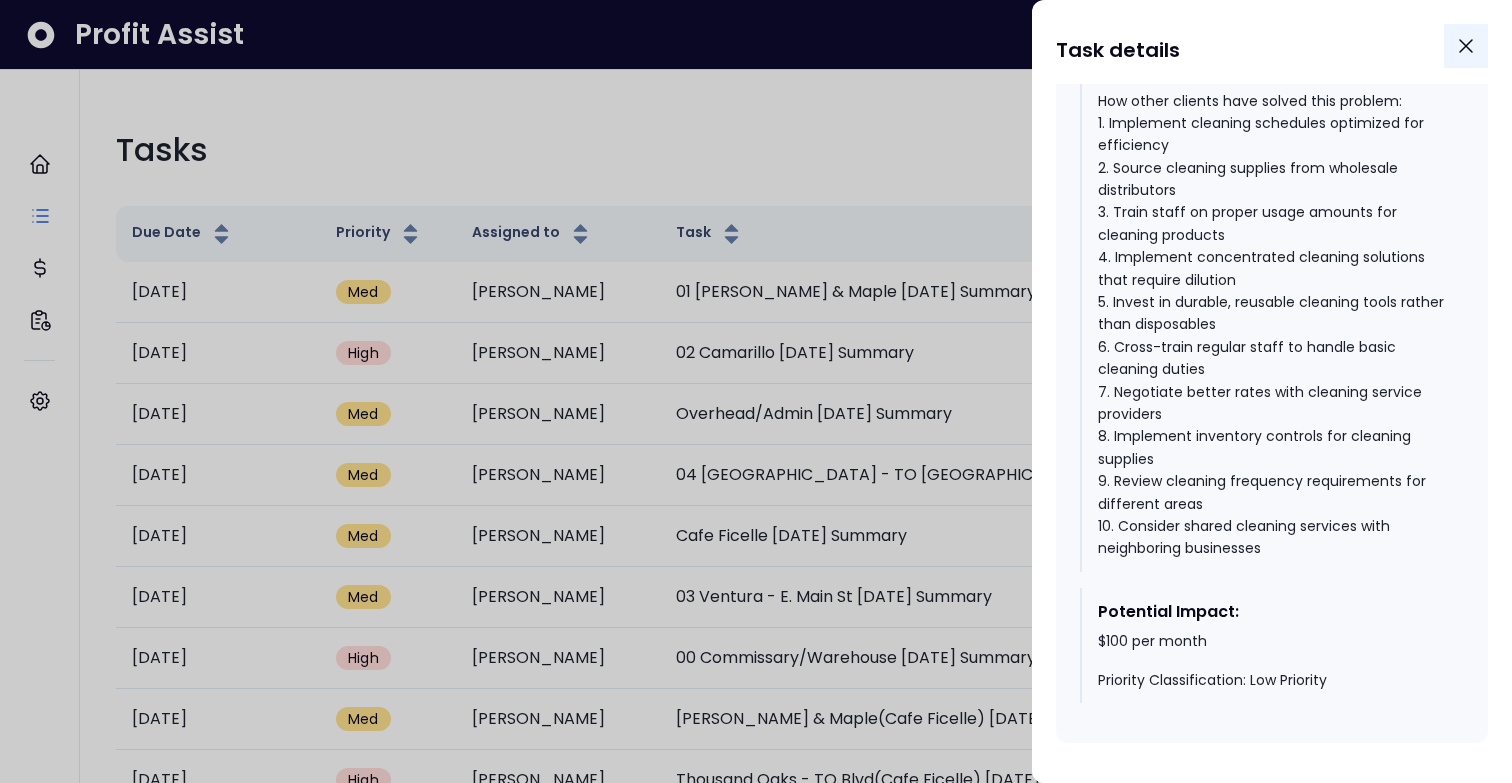 click 